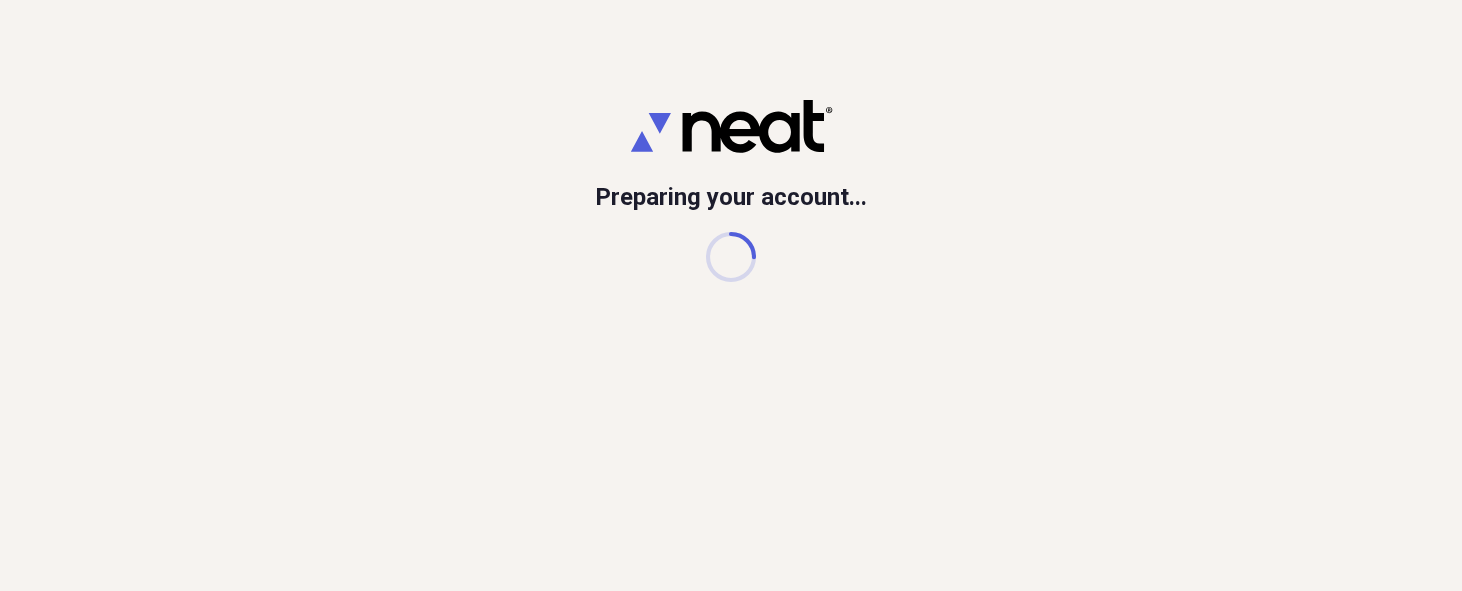 scroll, scrollTop: 0, scrollLeft: 0, axis: both 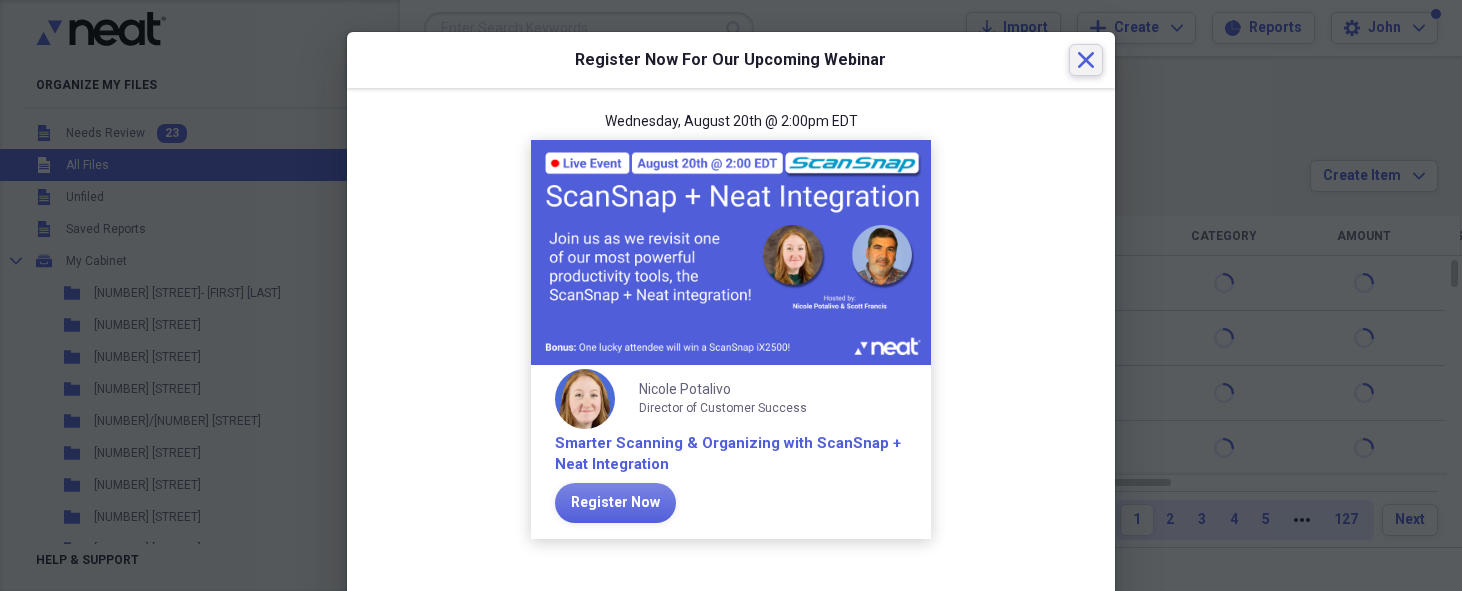 click on "Close" at bounding box center [1086, 60] 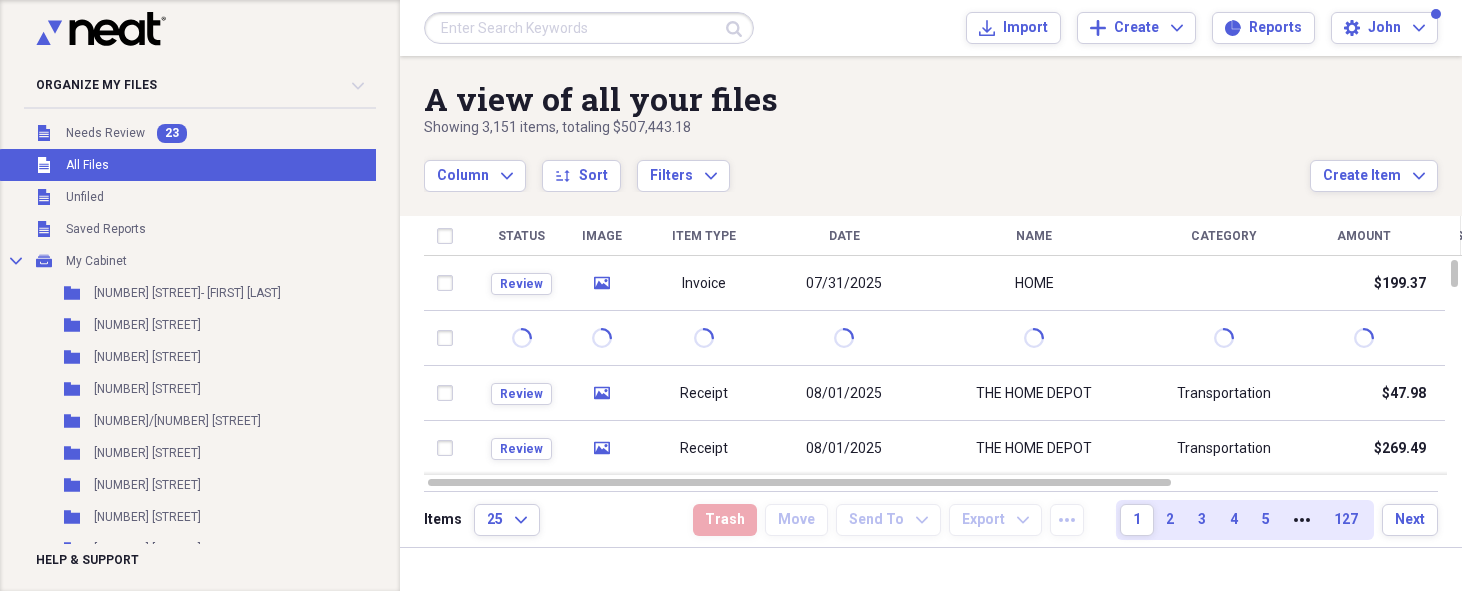 click at bounding box center (200, 110) 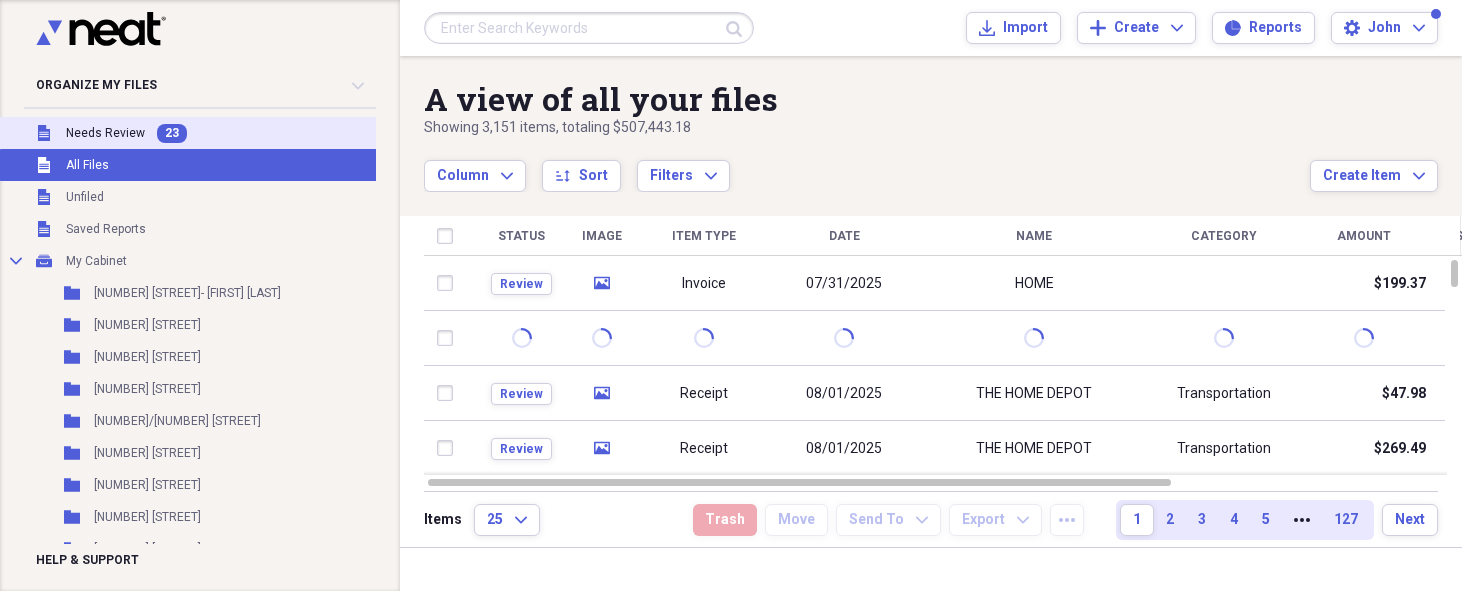 click on "Organize My Files 23 Collapse Unfiled Needs Review 23 Unfiled All Files Unfiled Unfiled Unfiled Saved Reports Collapse My Cabinet My Cabinet Add Folder Folder [NUMBER] [STREET]- [FIRST] [LAST] Add Folder Folder [NUMBER] [STREET] Add Folder Folder [NUMBER] [STREET] Add Folder Folder [NUMBER] [STREET] Add Folder Folder [NUMBER] [STREET] Add Folder Folder [NUMBER] [STREET] Add Folder Folder [NUMBER] [STREET] Add Folder Folder [NUMBER] [STREET] Add Folder Folder [NUMBER] [STREET] [FIRST] [LAST] Add Folder Folder [NUMBER] [STREET] Add Folder Folder [NUMBER] [STREET]- [LAST] Add Folder Folder [NUMBER] [STREET] Add Folder Folder [NUMBER] [STREET] Add Folder Folder [NUMBER] [STREET] Add Folder Folder [NUMBER] [STREET] Add Folder Folder [NUMBER] [STREET] Add Folder Folder [NUMBER] [STREET]- [FIRST] [LAST] Add Folder Folder [NUMBER] [STREET] Add Folder Folder [NUMBER] [STREET] Add Folder Folder [NUMBER] [STREET] Add Folder Folder [NUMBER] [STREET] Add Folder Folder [NUMBER] [STREET] Add Folder Folder [NUMBER] [STREET]: [LAST] Add Folder Folder [NUMBER] [STREET] Add Folder" at bounding box center (188, 305) 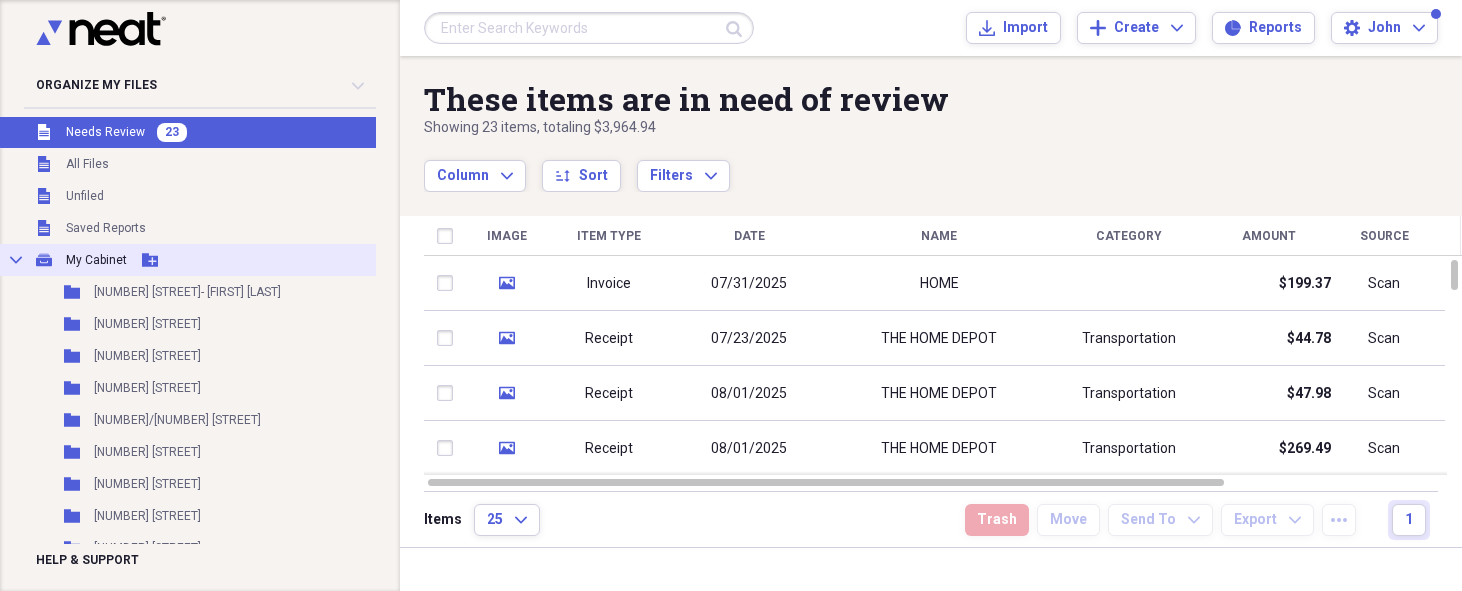 scroll, scrollTop: 1, scrollLeft: 0, axis: vertical 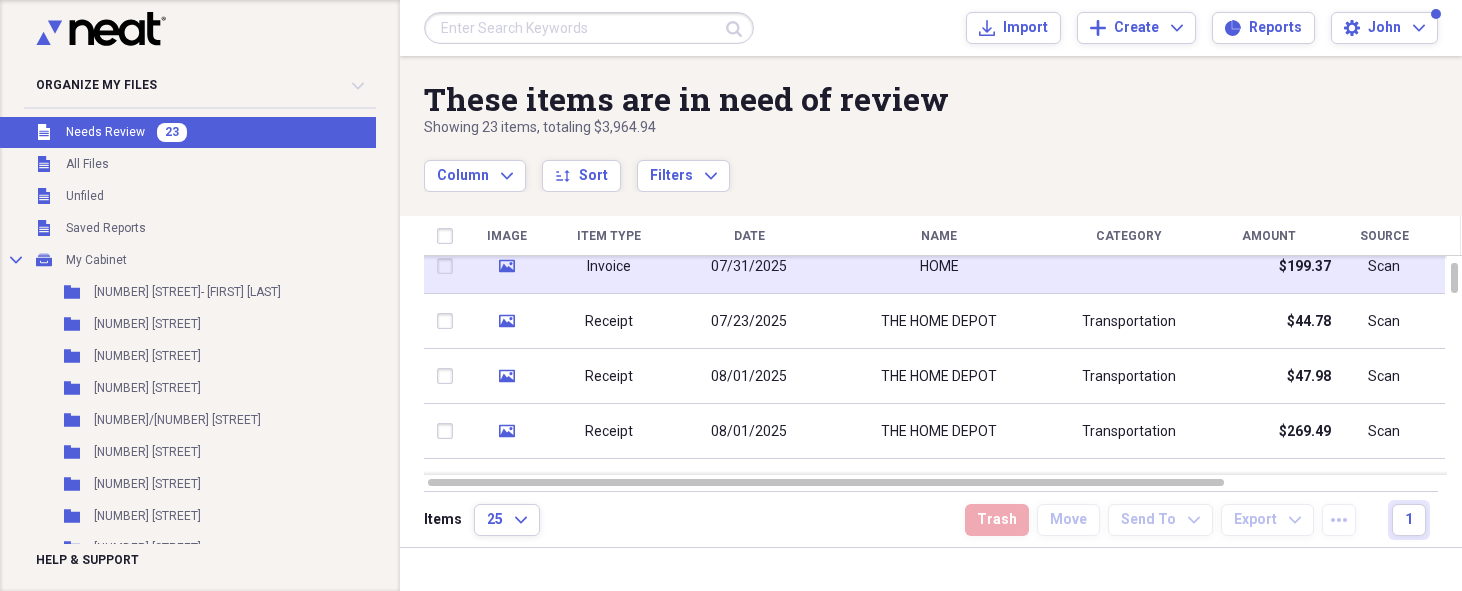 click on "media Invoice [DATE] HOME $[PRICE] Scan [DATE] [TIME] Byrne media Receipt [DATE] THE HOME DEPOT Transportation $[PRICE] Scan [DATE] [TIME] Byrne media Receipt [DATE] THE HOME DEPOT Transportation $[PRICE] Scan [DATE] [TIME] Byrne media Invoice [DATE] HOME $[PRICE] Scan [DATE] [TIME] Byrne media Invoice [DATE] CAPE 47 LUMBER $[PRICE] Scan [DATE] [TIME] Byrne media Invoice [DATE] $[PRICE] Scan [DATE] [TIME] Byrne media Invoice [DATE] HOME $[PRICE] Scan [DATE] [TIME] Byrne" at bounding box center (943, 239) 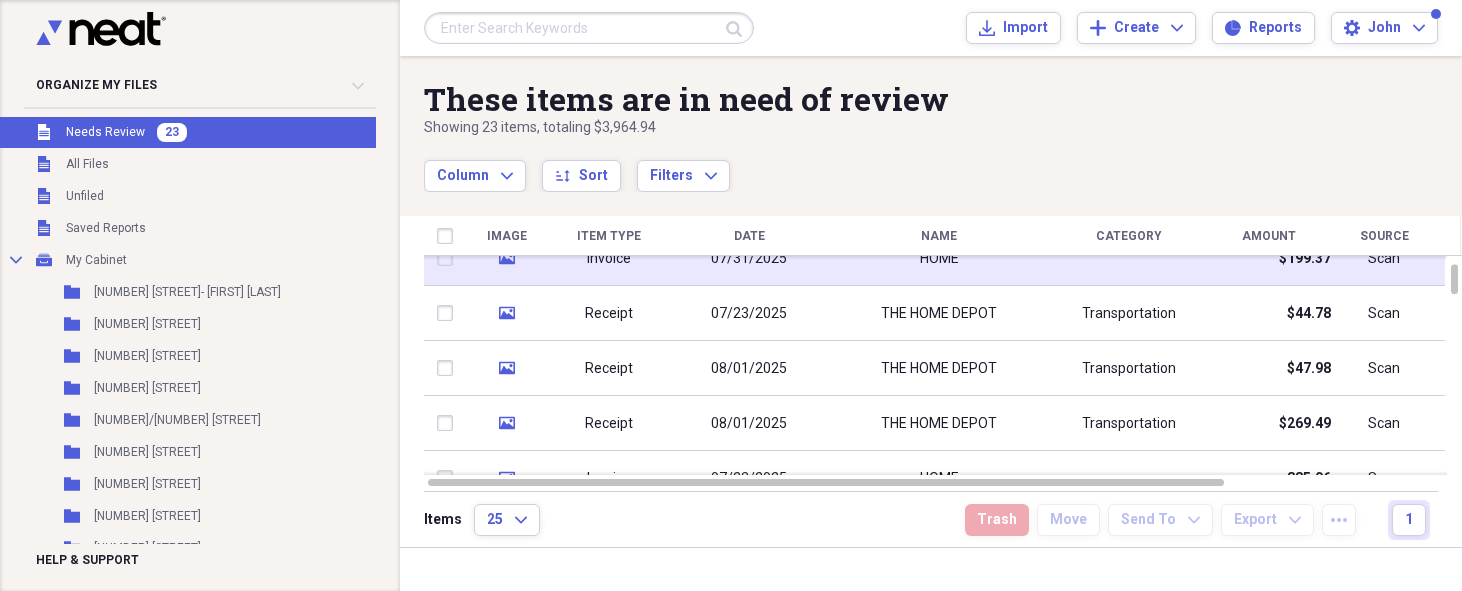 click on "HOME" at bounding box center [939, 258] 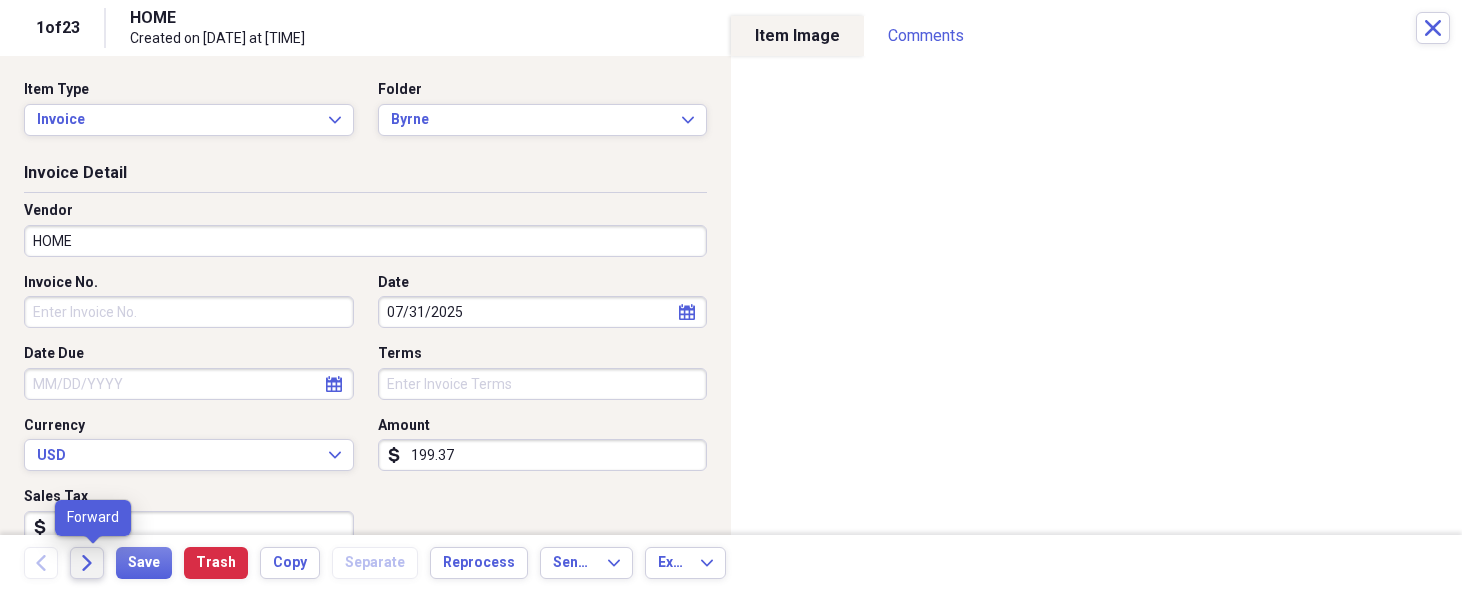 click 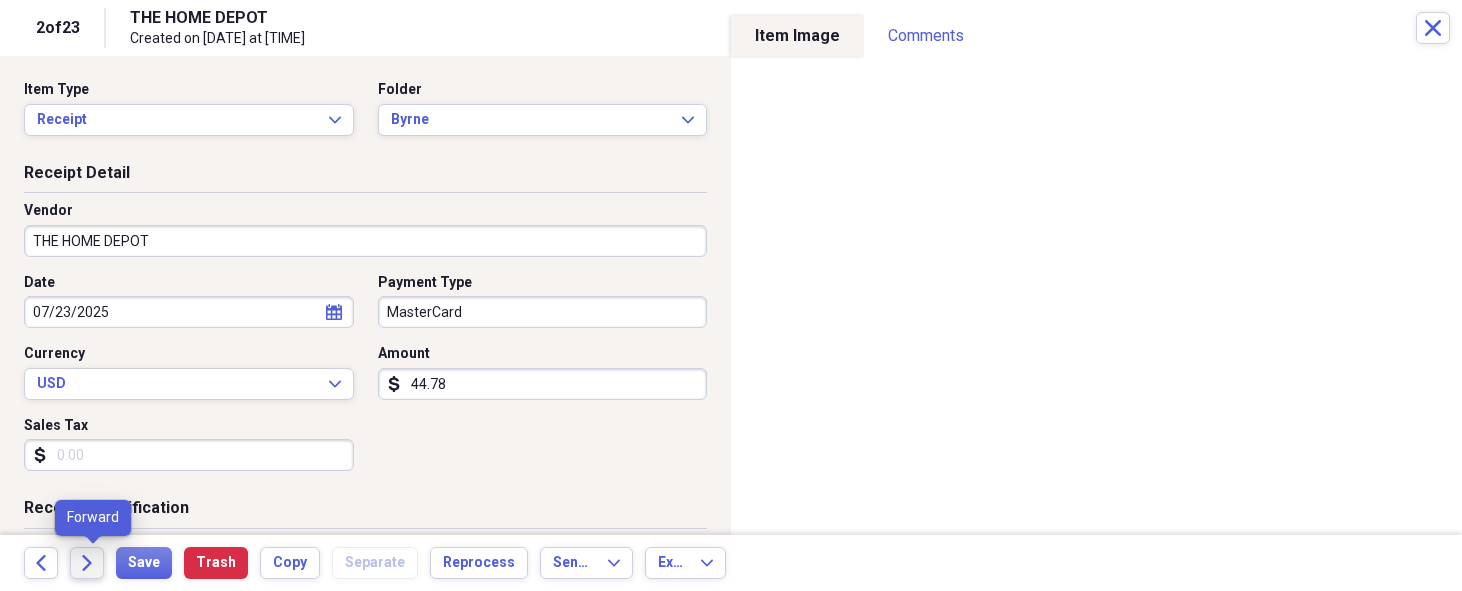 click 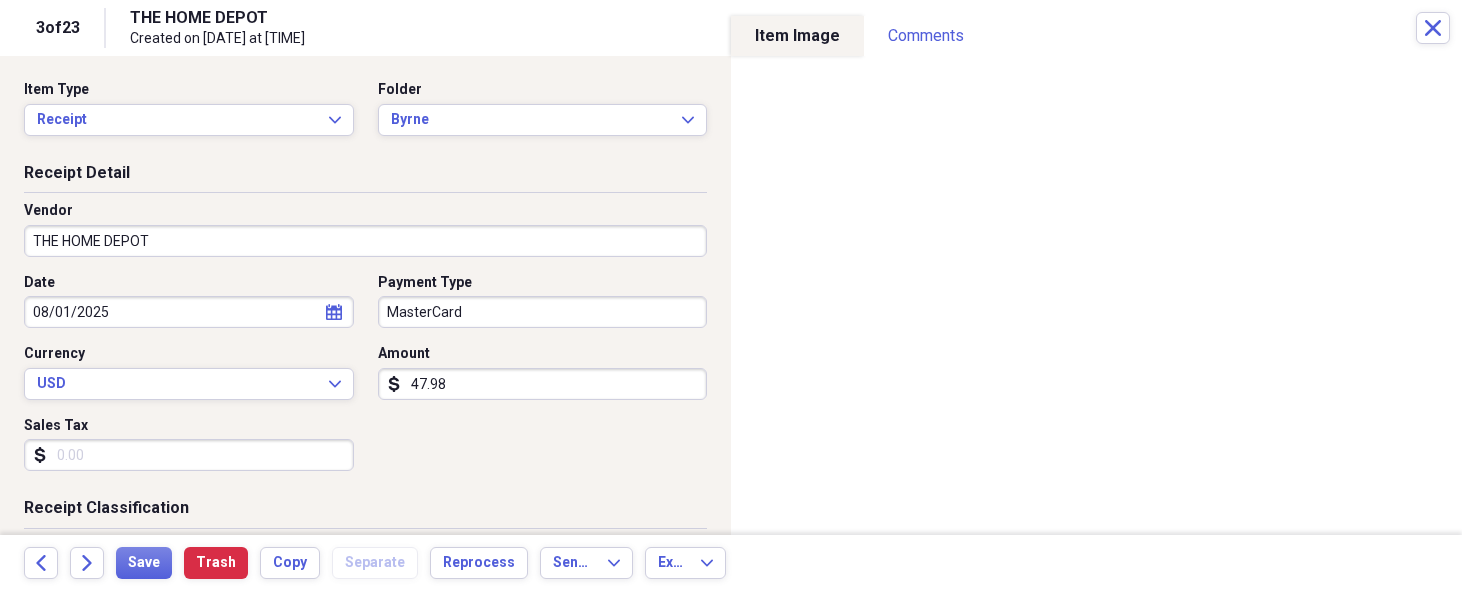 click 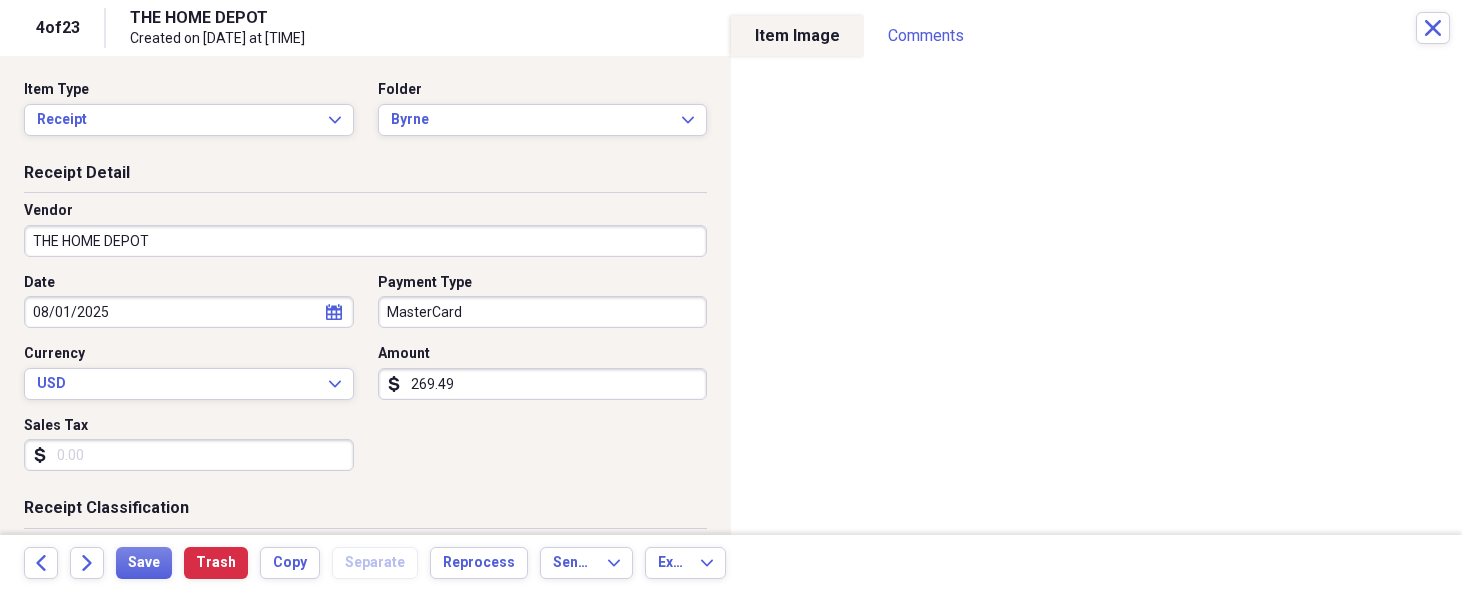 click 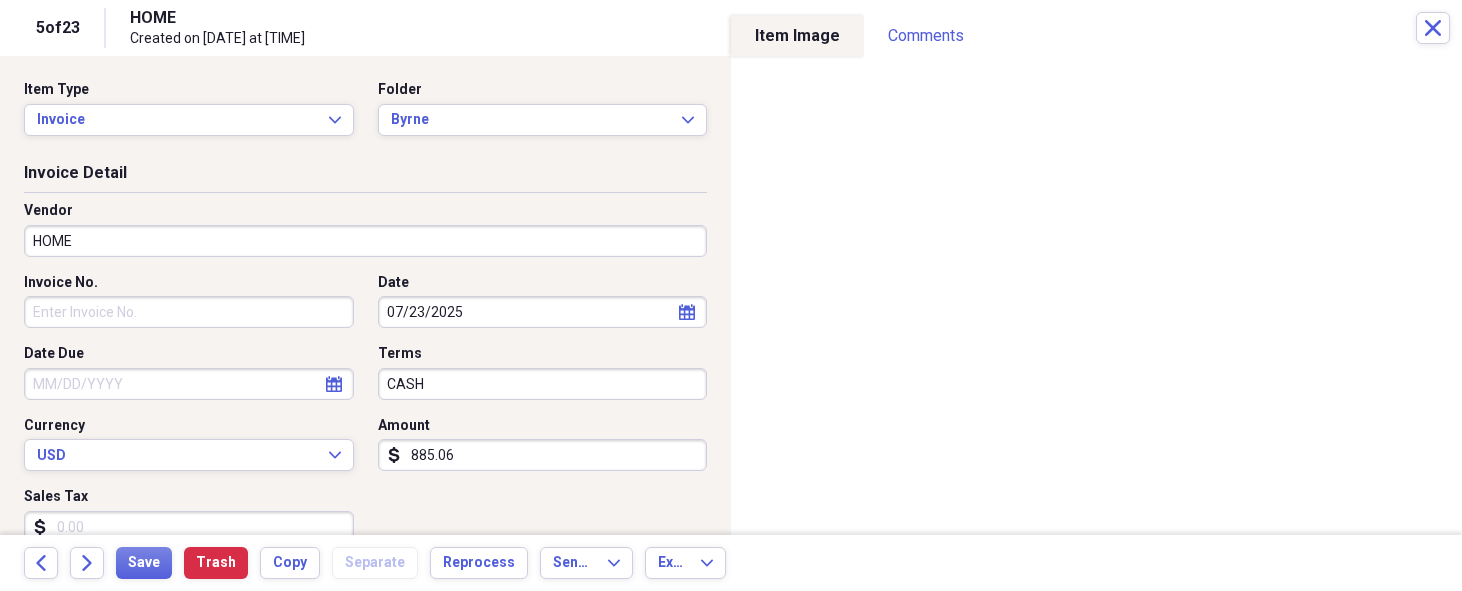 click on "885.06" at bounding box center (543, 455) 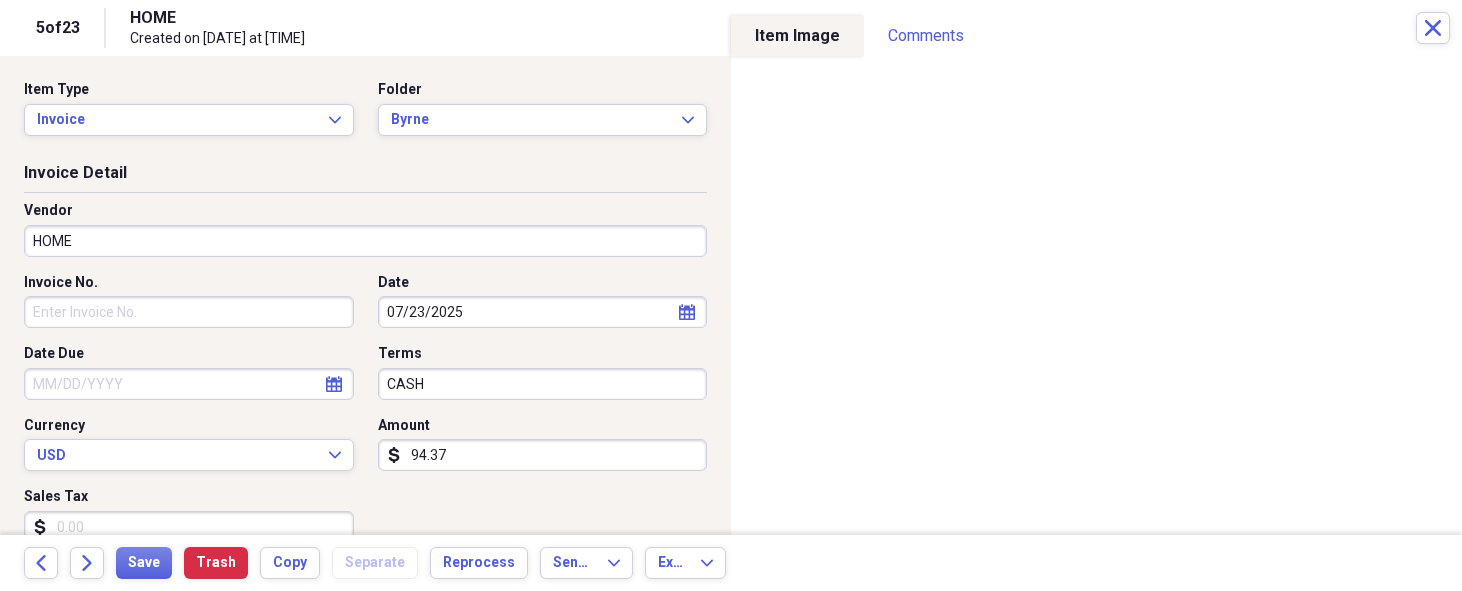 type on "943.70" 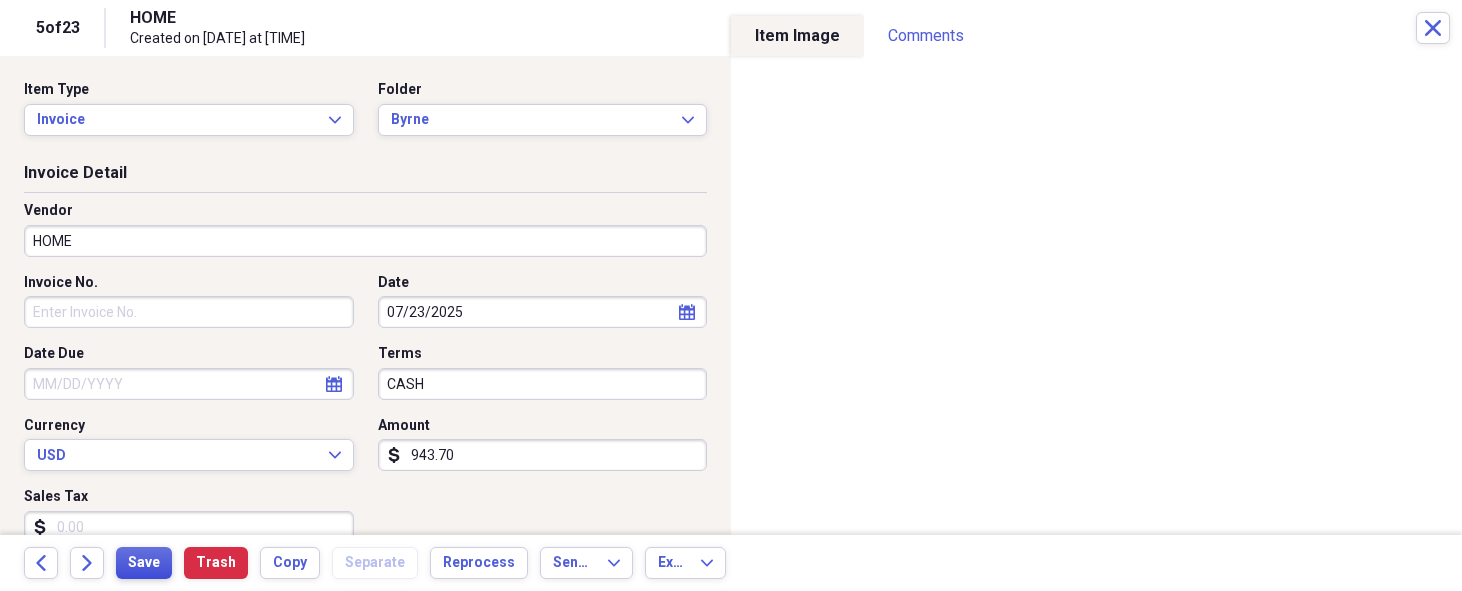 click on "Save" at bounding box center [144, 563] 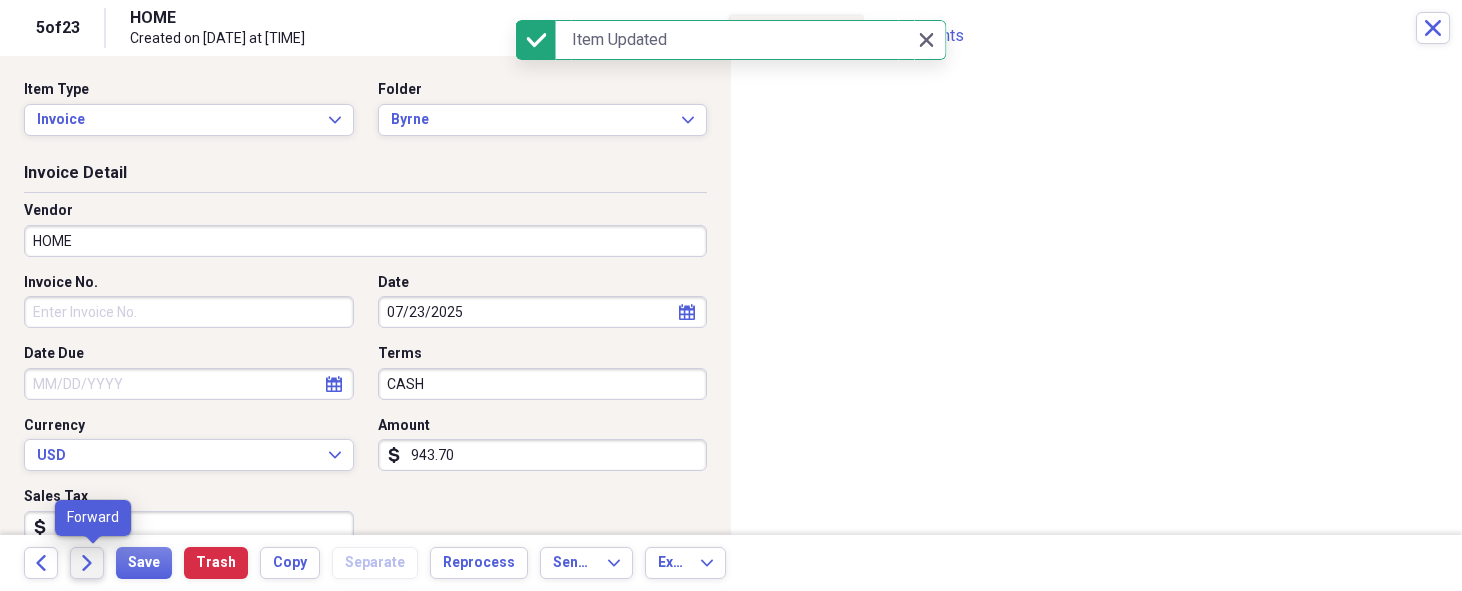 click on "Forward" 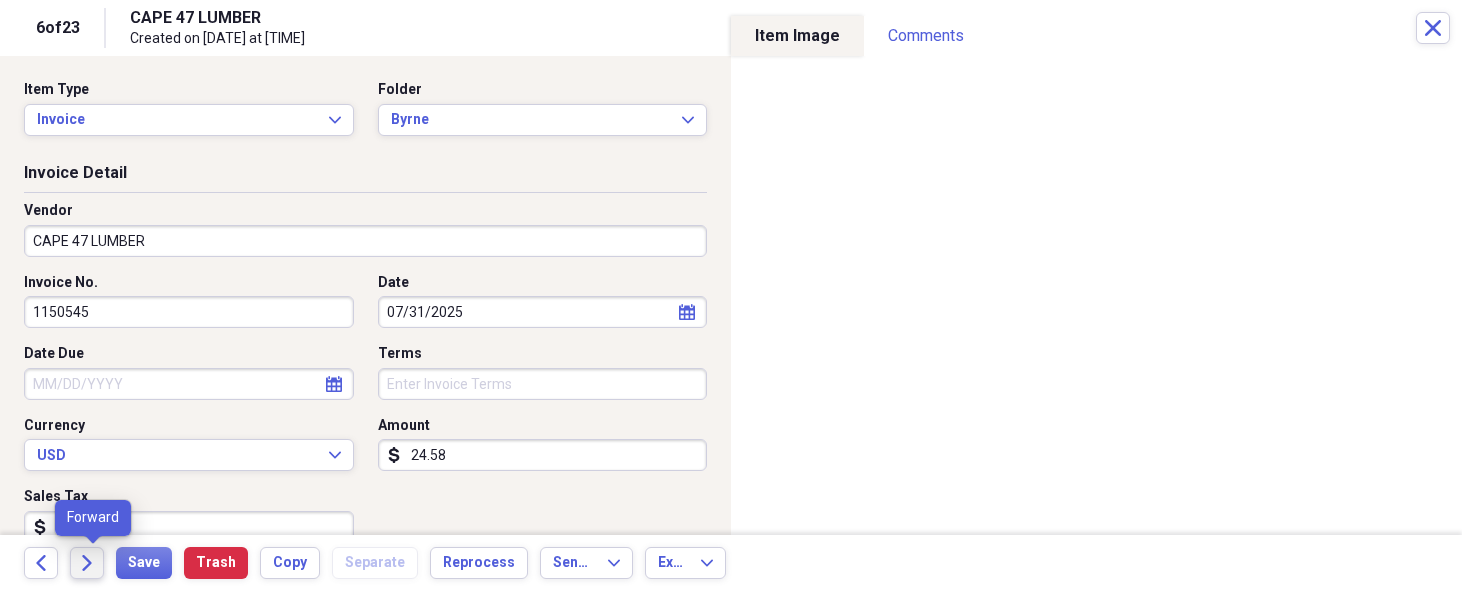 click on "Forward" 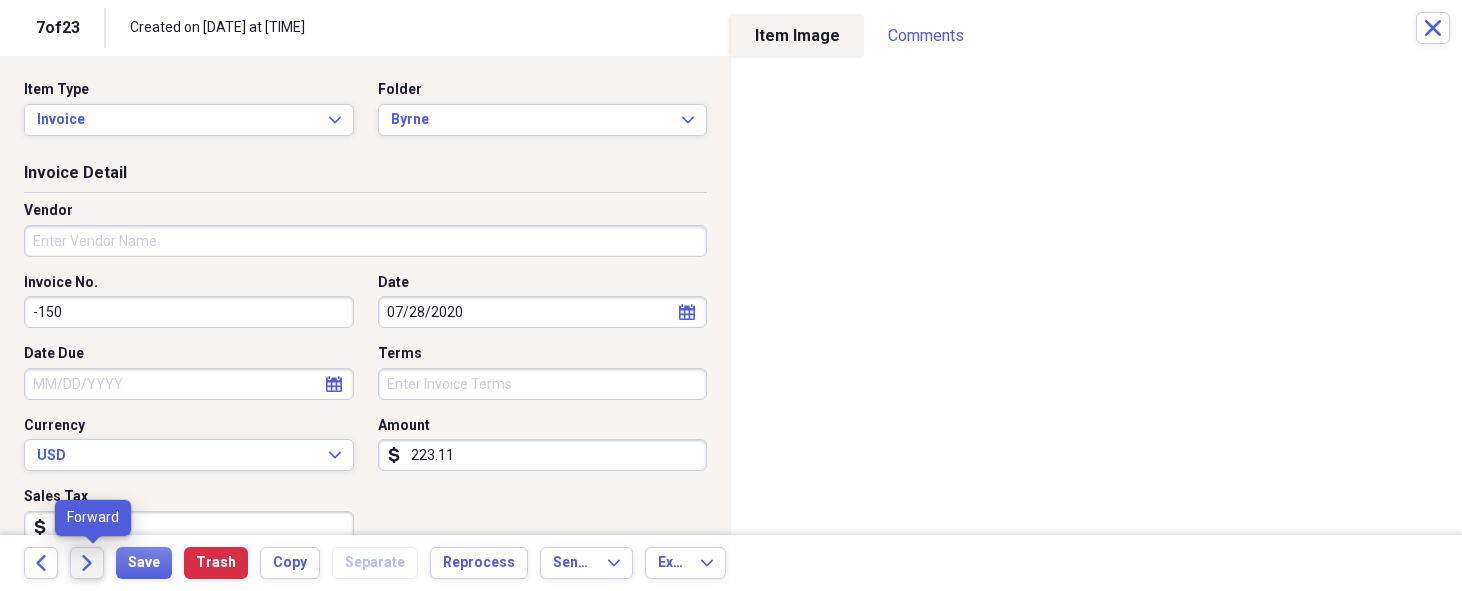 click on "Forward" at bounding box center [87, 563] 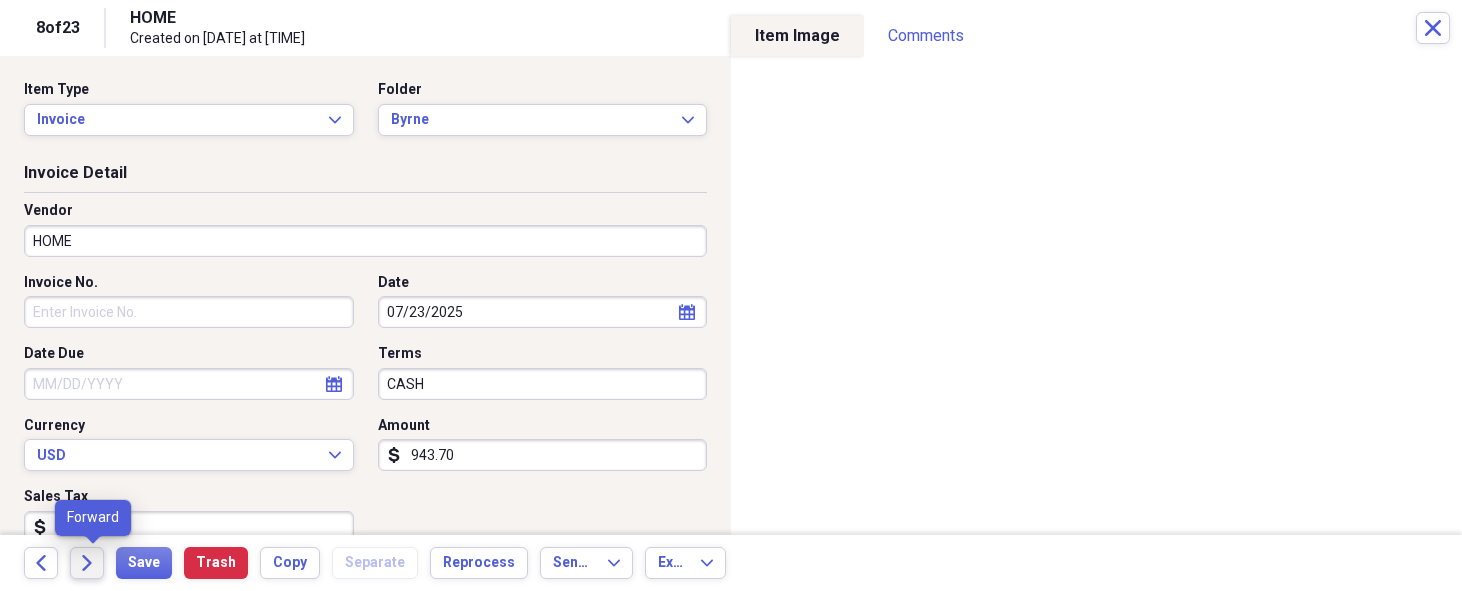 click on "Forward" at bounding box center [87, 563] 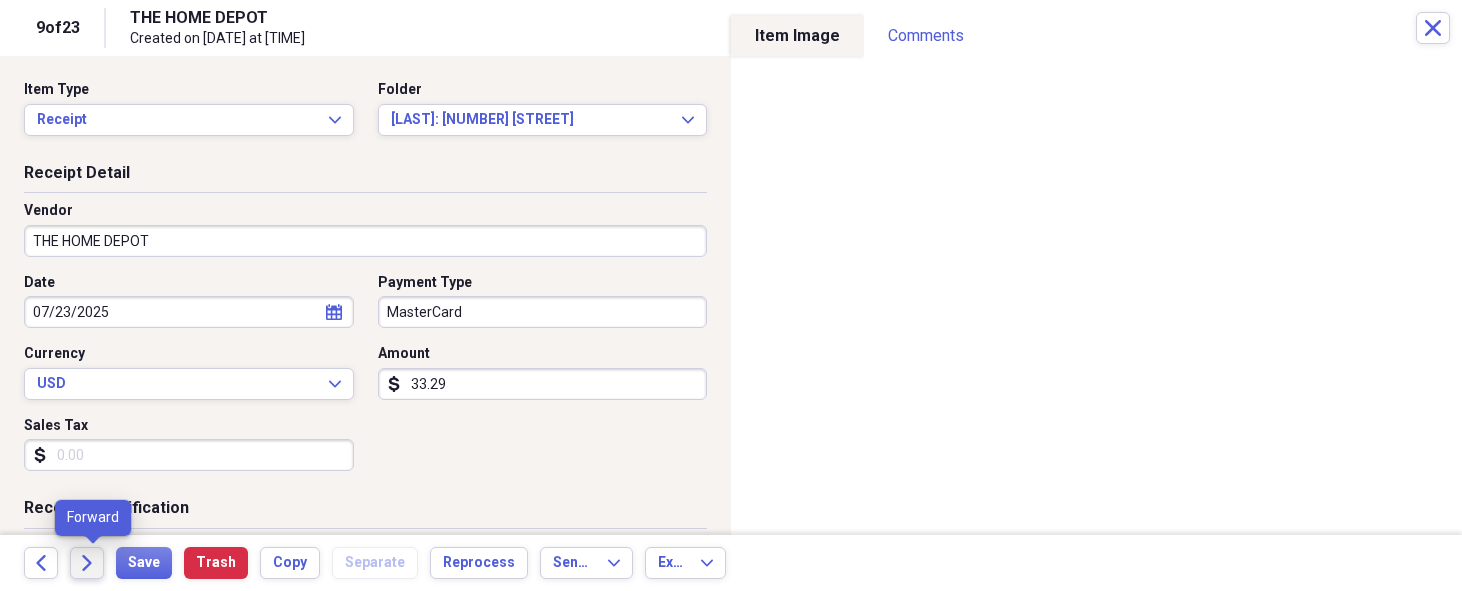 click on "Forward" at bounding box center [87, 563] 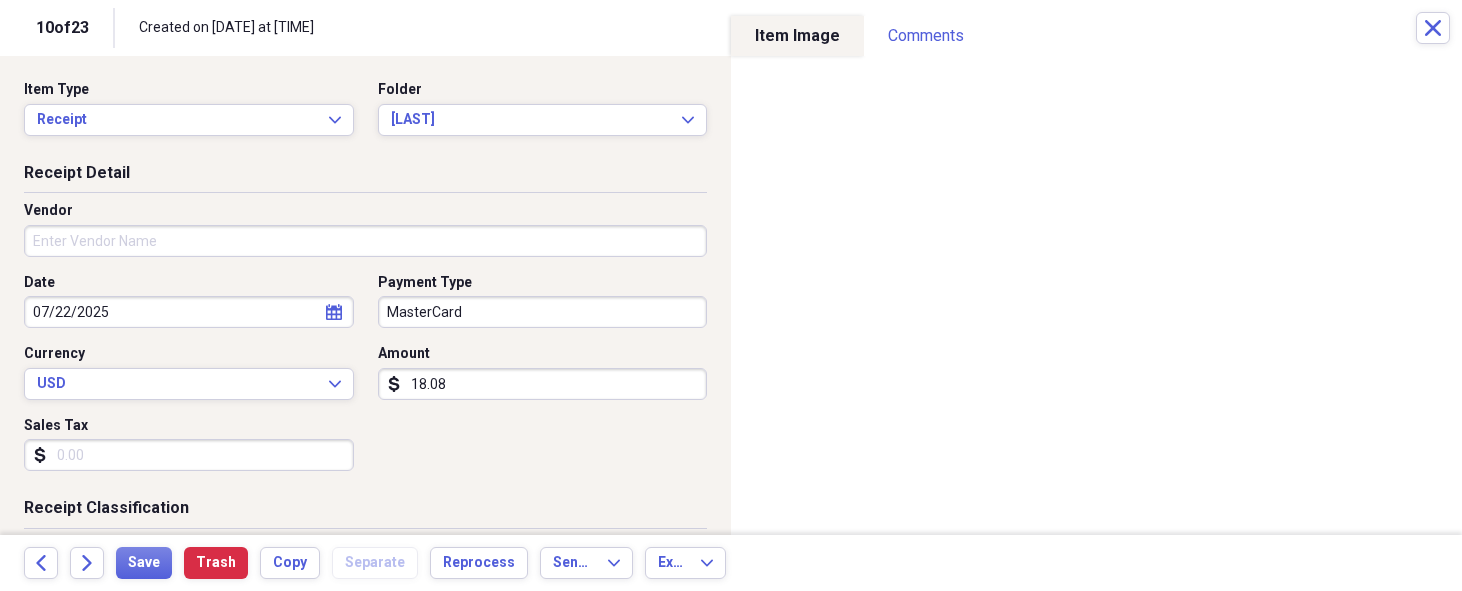 click on "Forward" at bounding box center [87, 563] 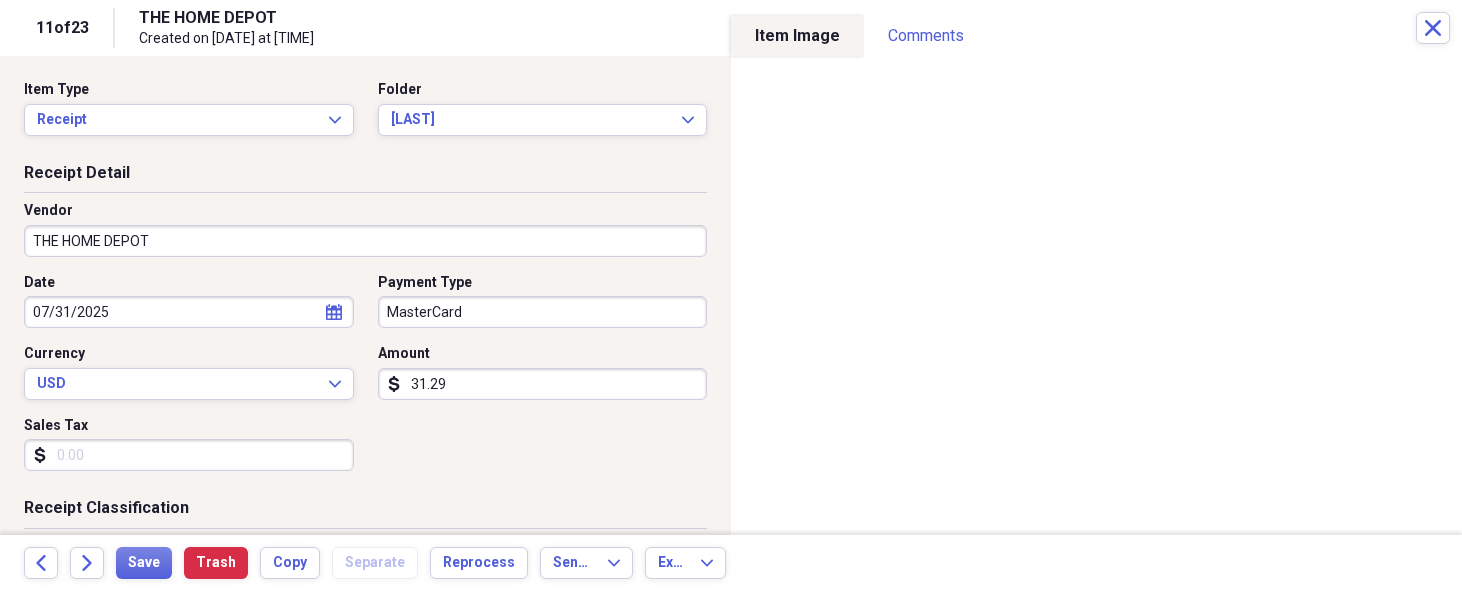 click on "Forward" at bounding box center (87, 563) 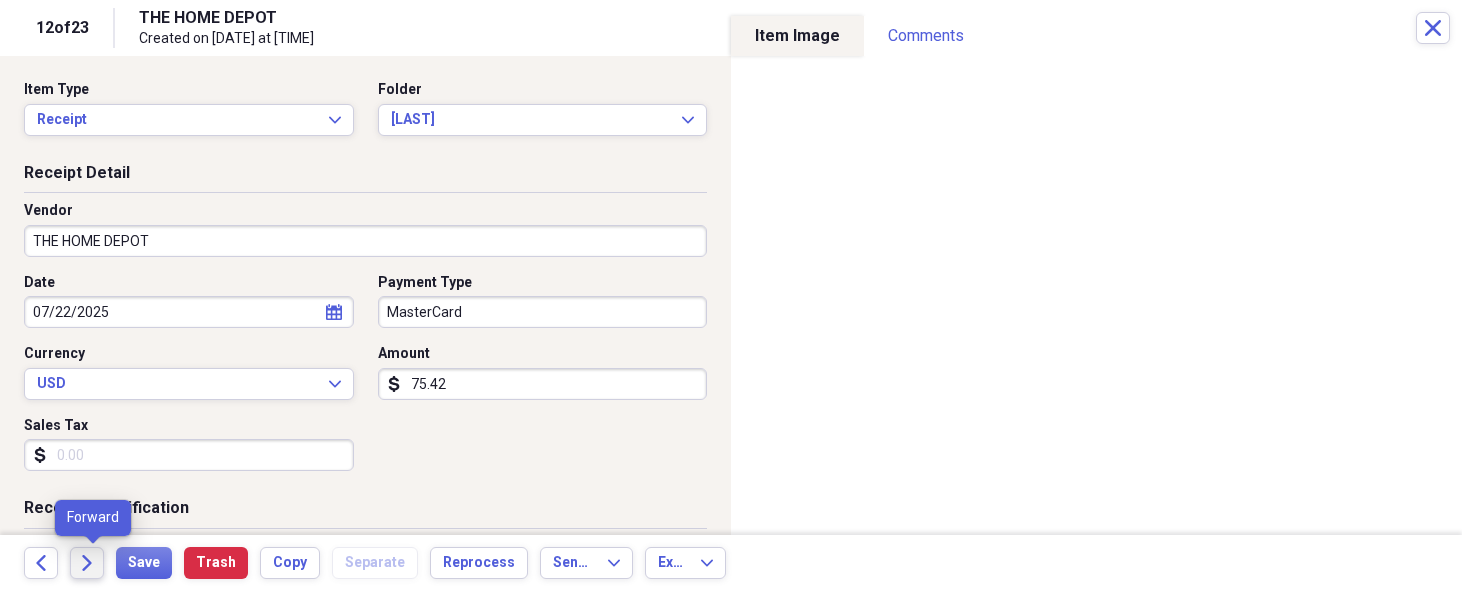 click on "Forward" 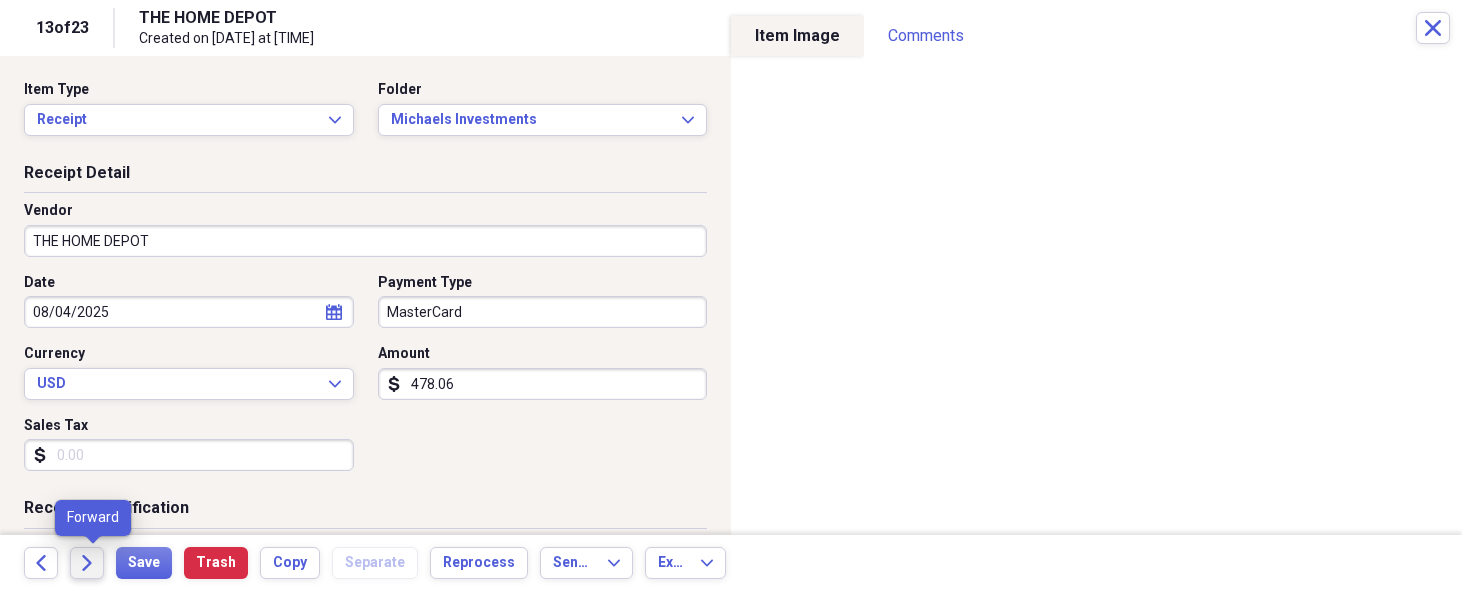 click on "Forward" 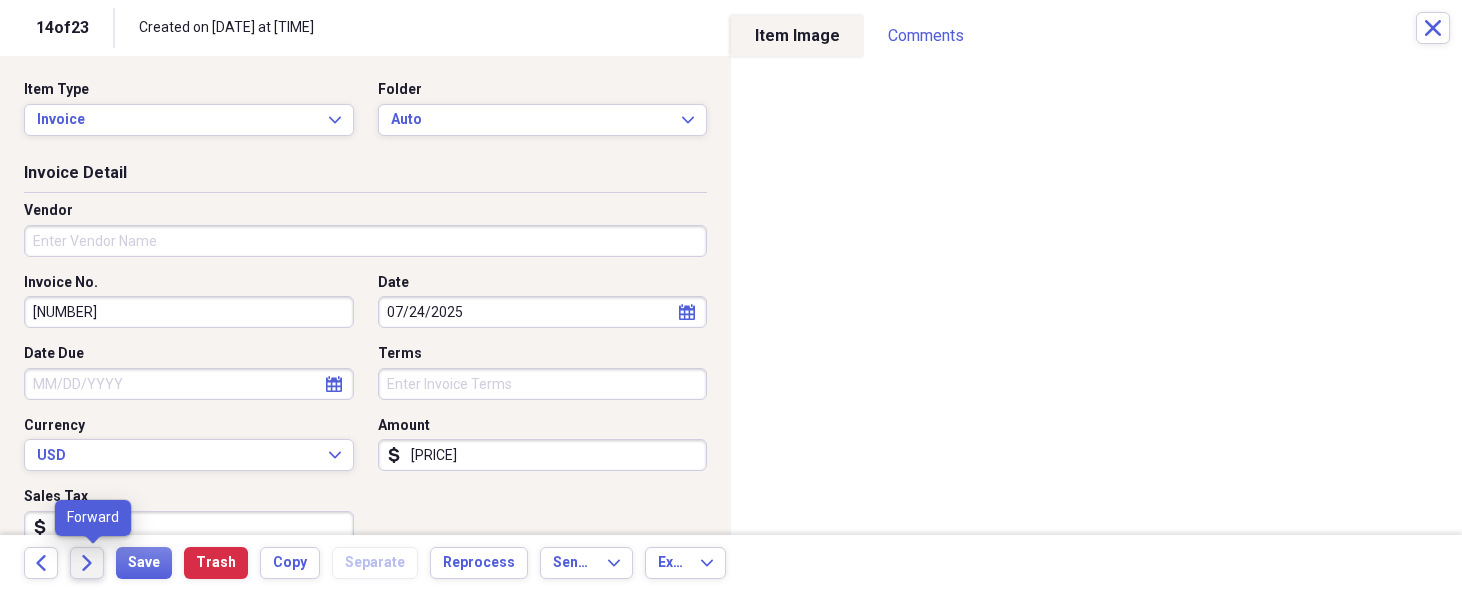 click 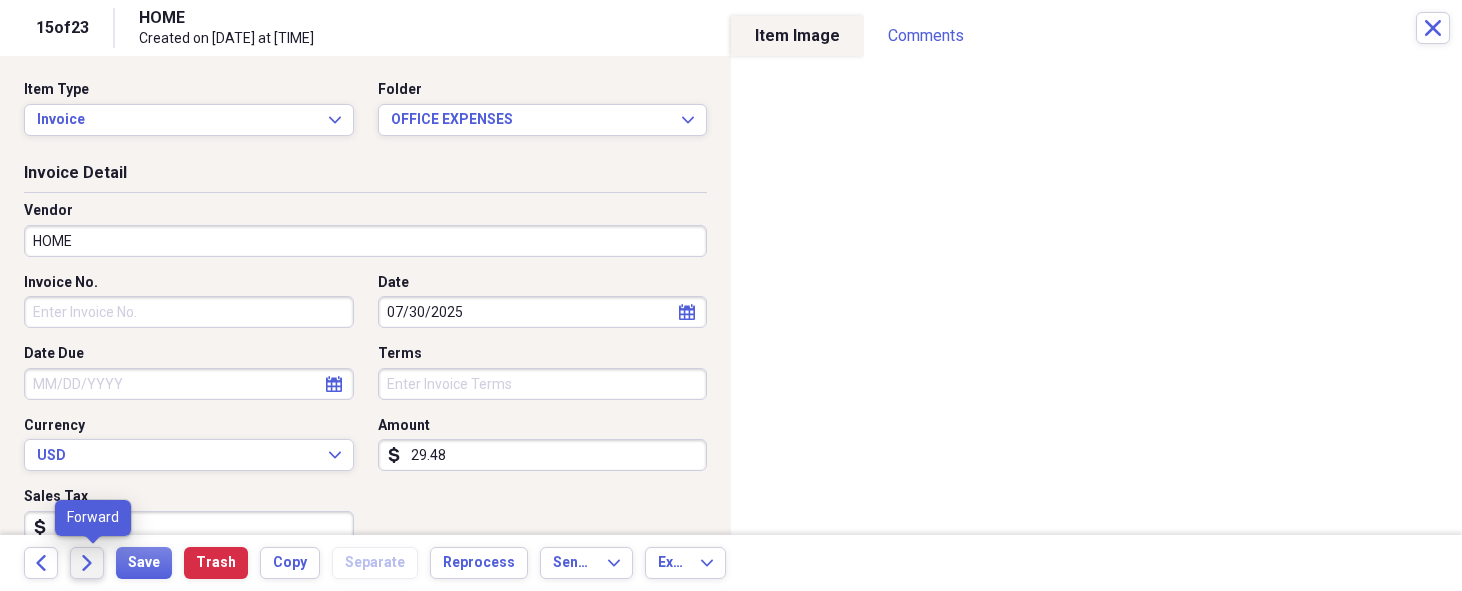 click on "Forward" at bounding box center [87, 563] 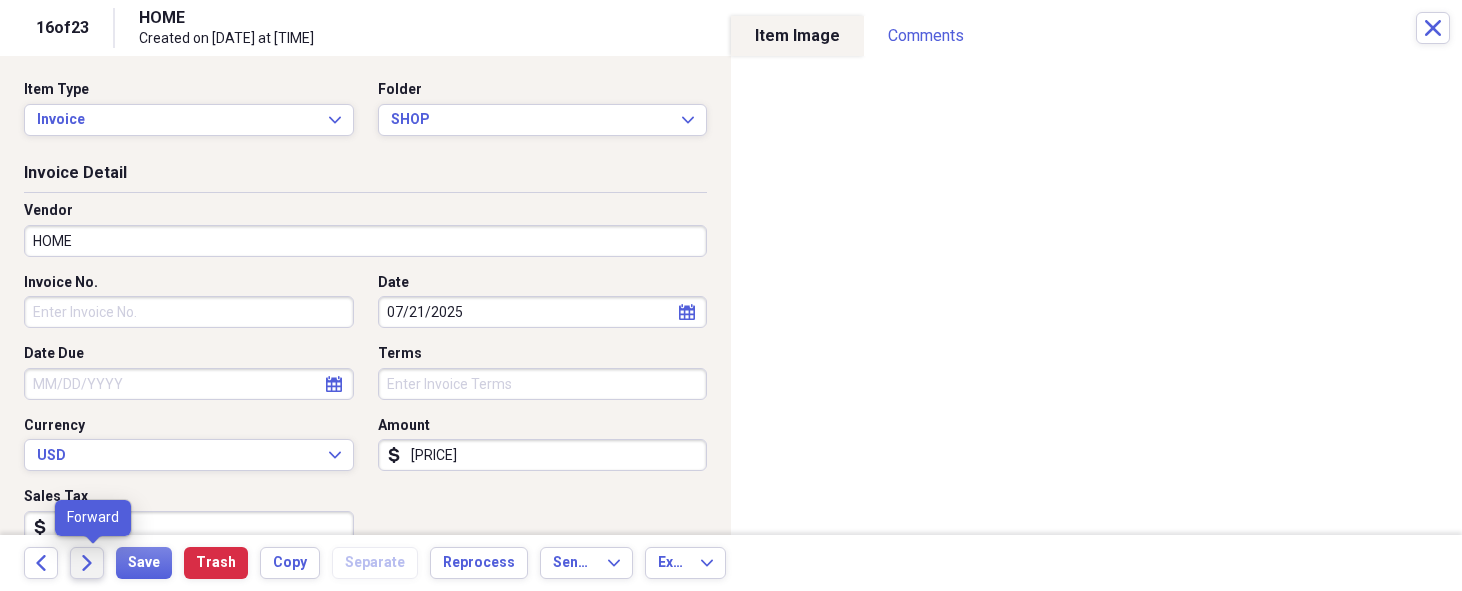 click on "Forward" 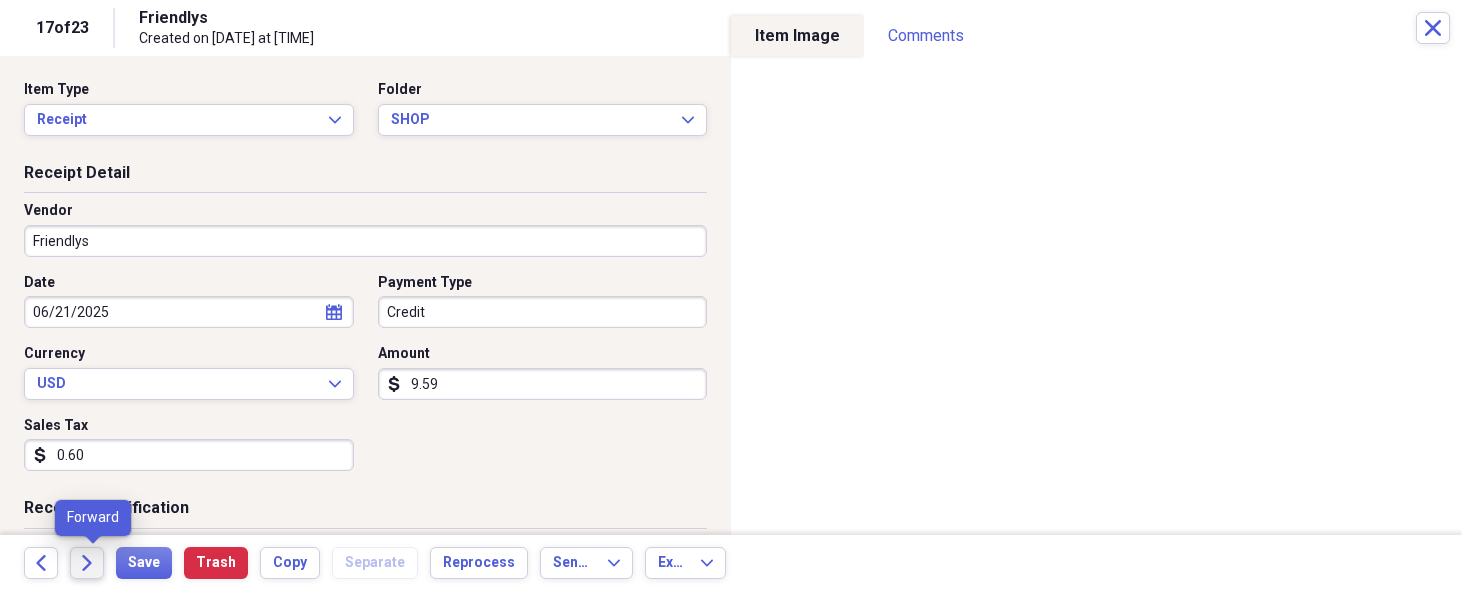 click on "Forward" at bounding box center [87, 563] 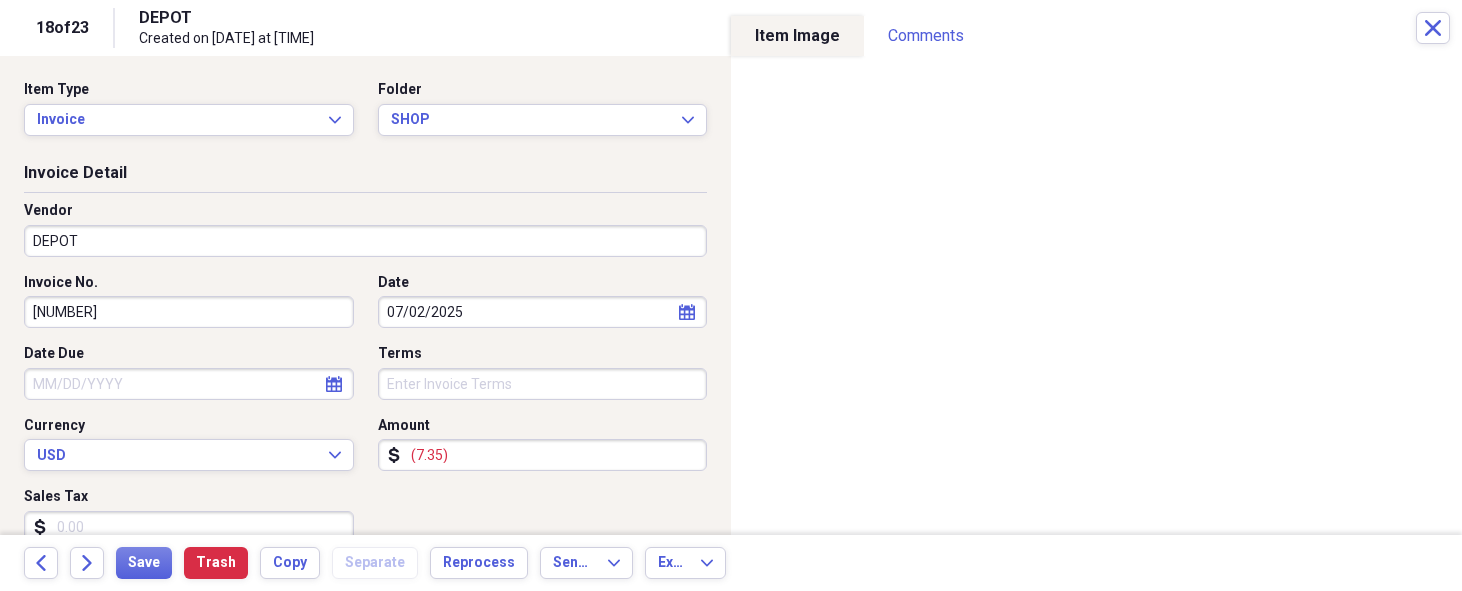 click on "(7.35)" at bounding box center [543, 455] 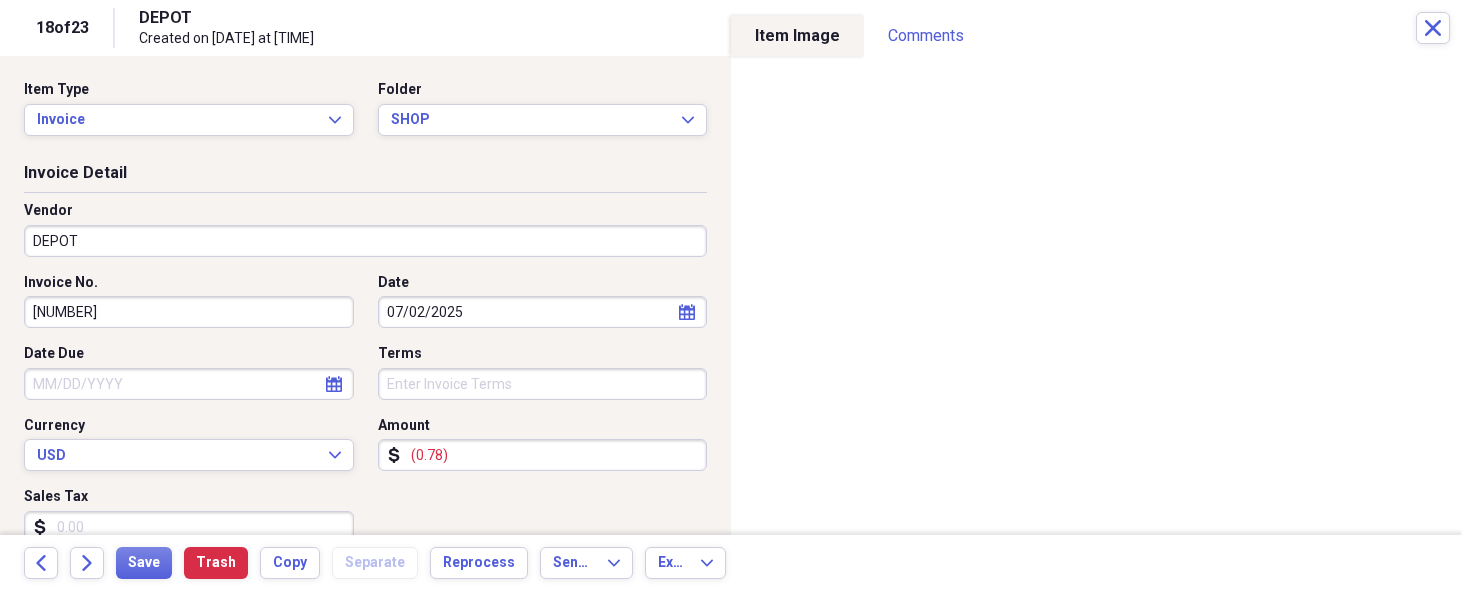 type on "(7.84)" 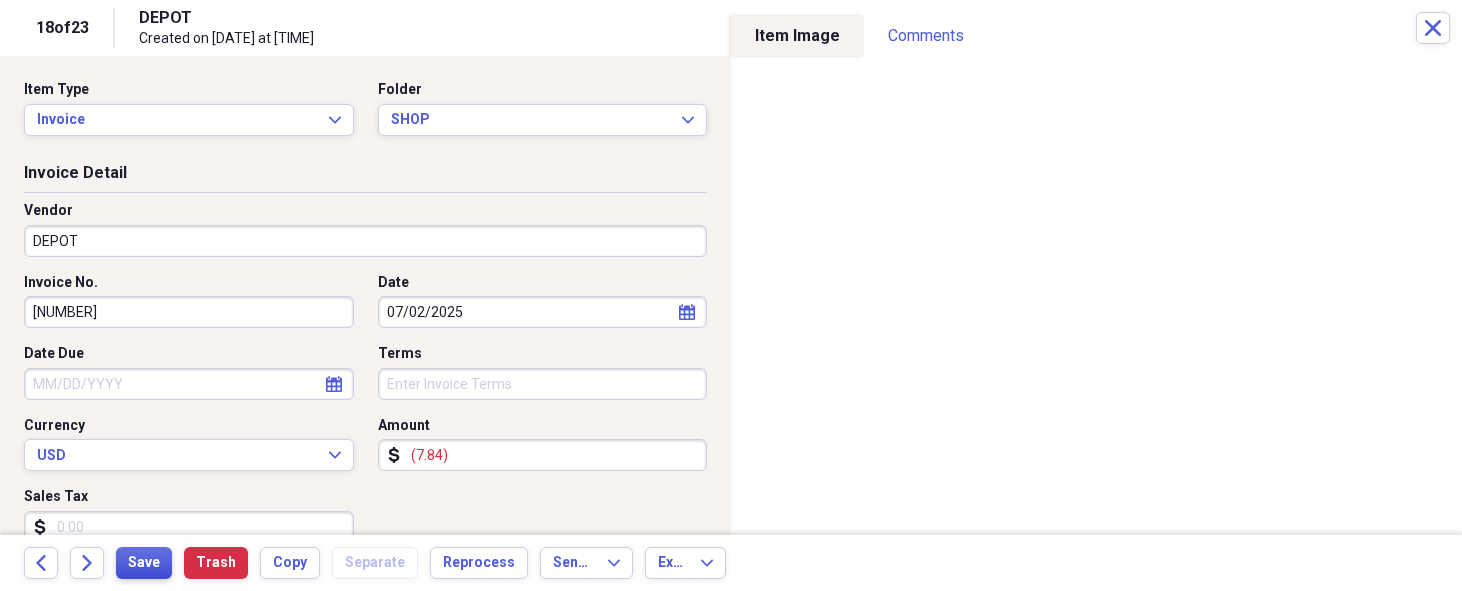 click on "Save" at bounding box center (144, 563) 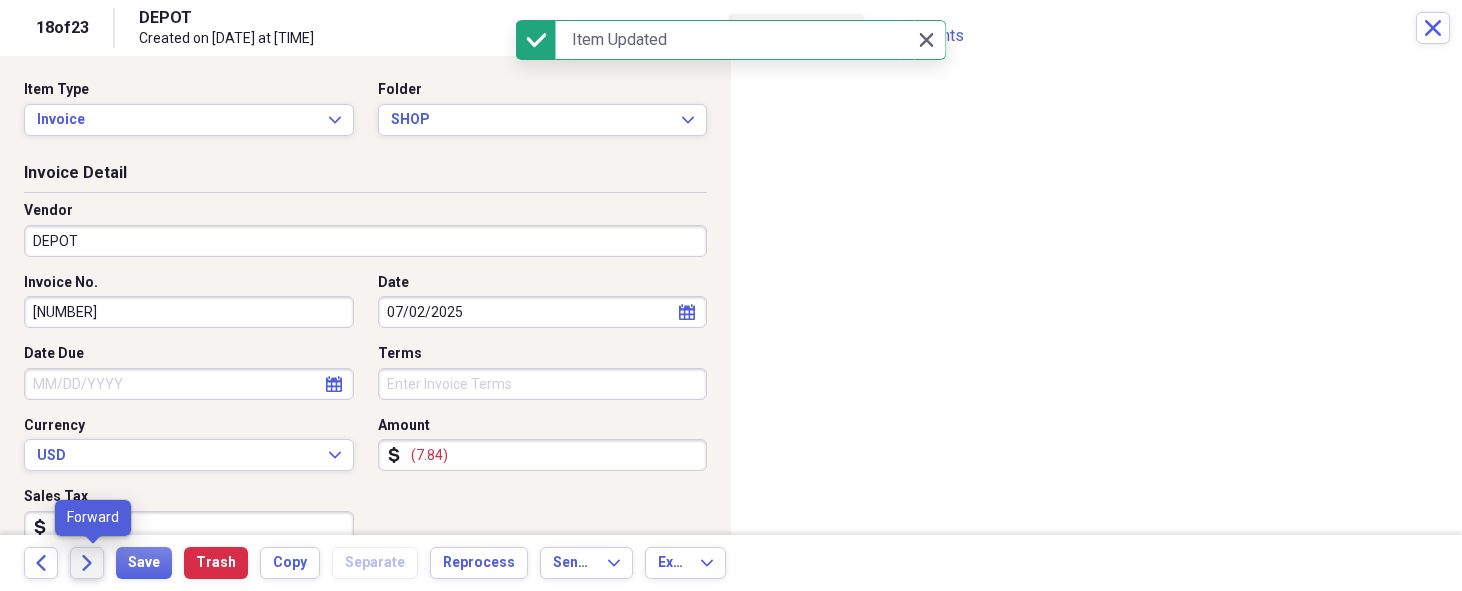 click on "Forward" at bounding box center (87, 563) 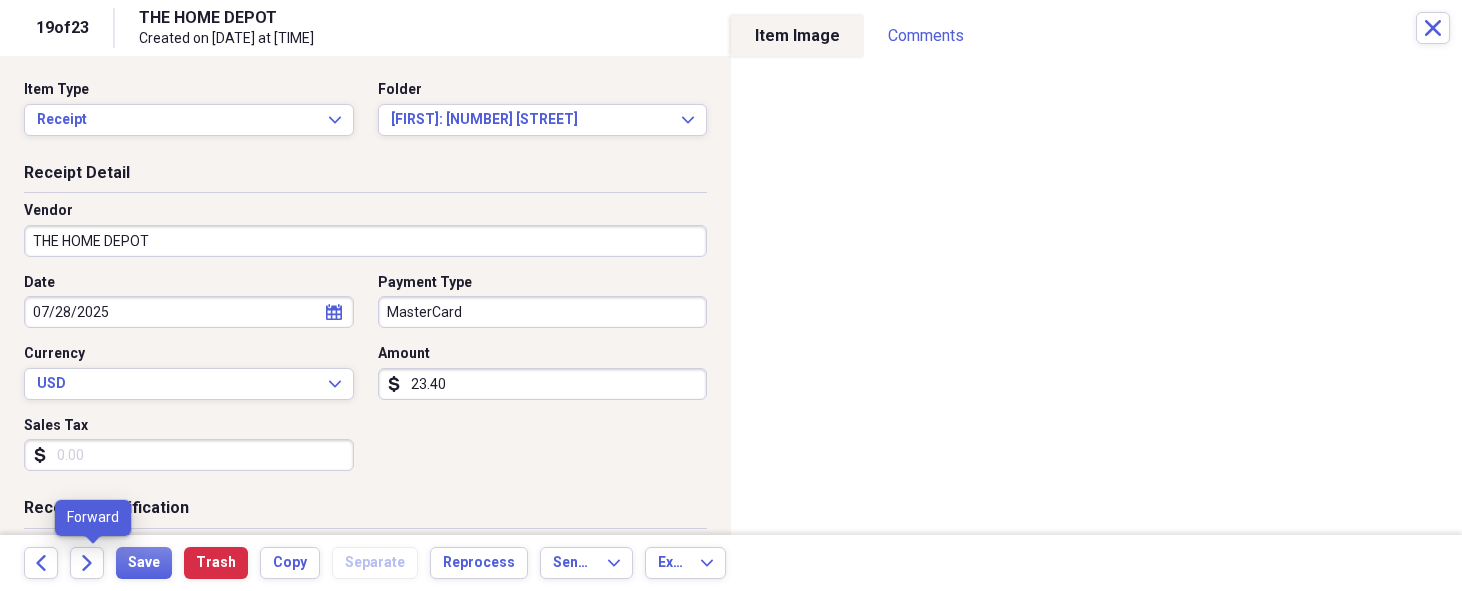 click on "Forward" at bounding box center (87, 563) 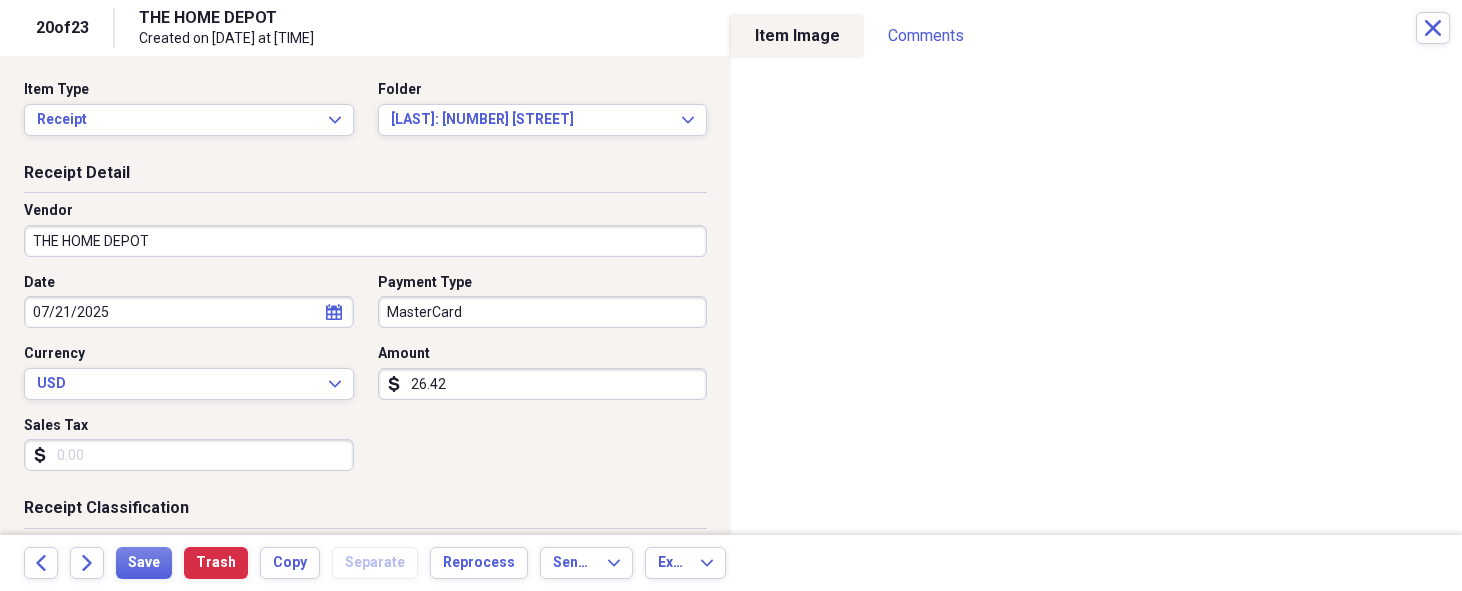 click on "Forward" at bounding box center [87, 563] 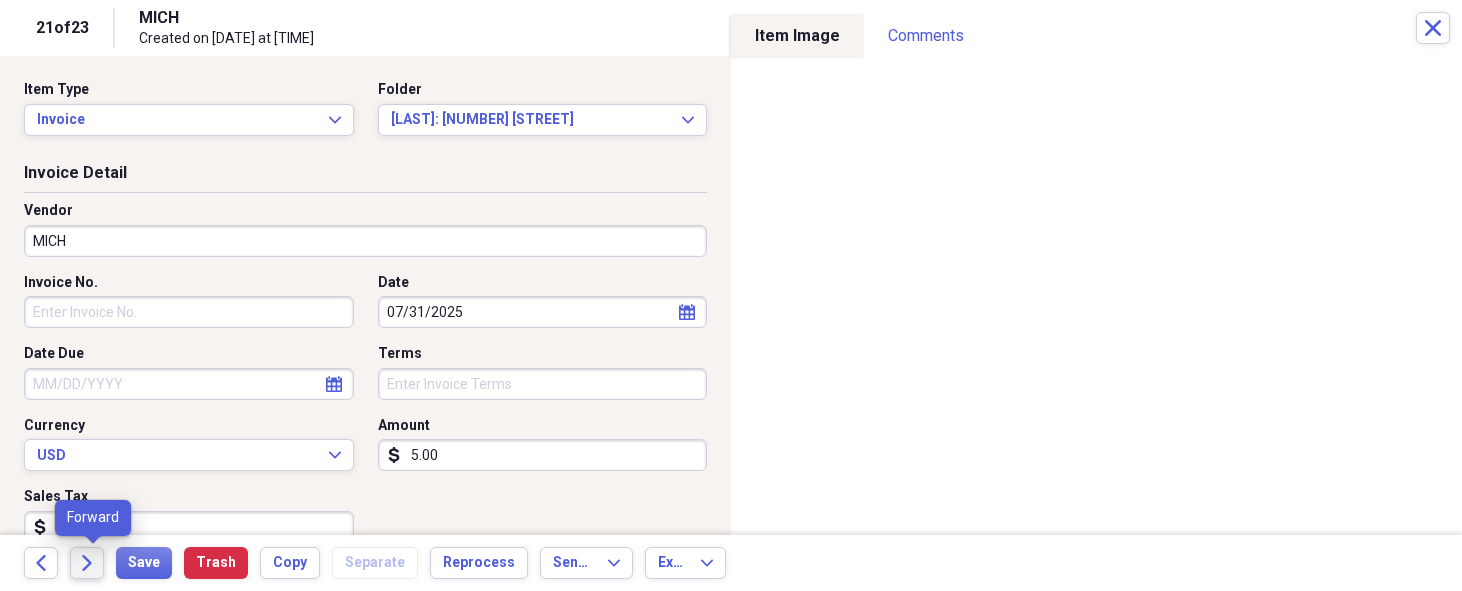 click on "Forward" at bounding box center [87, 563] 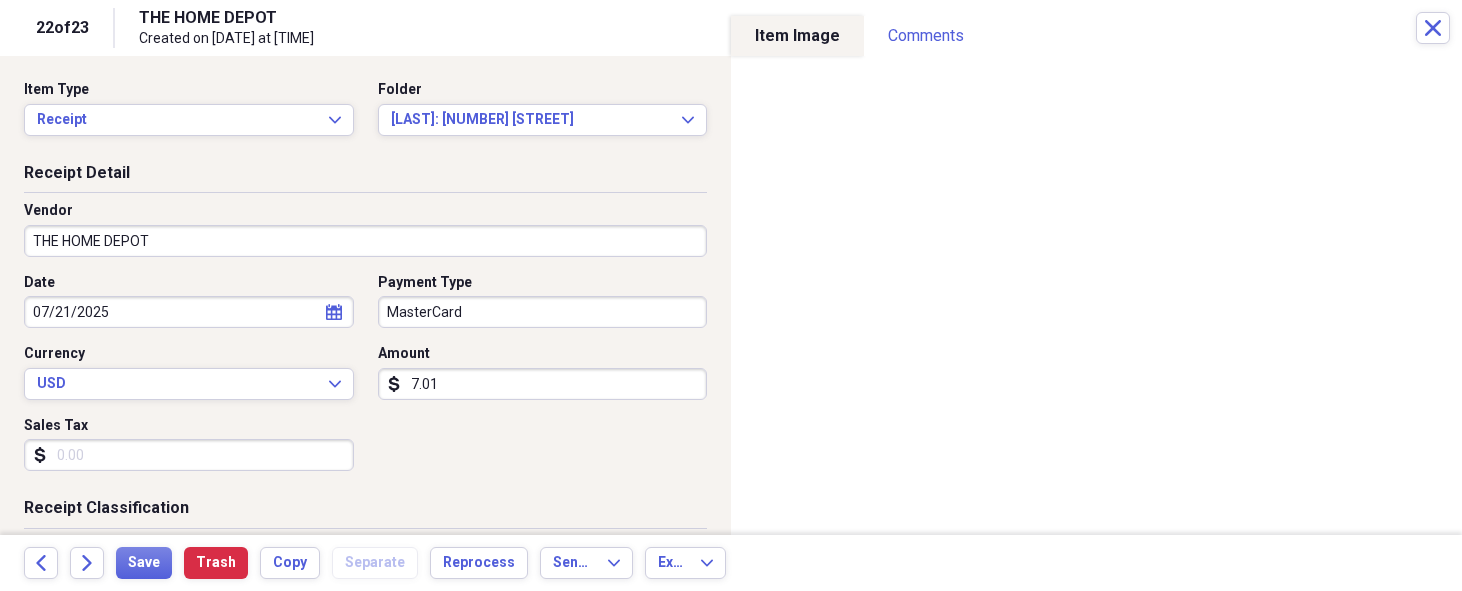 click on "Forward" at bounding box center (87, 563) 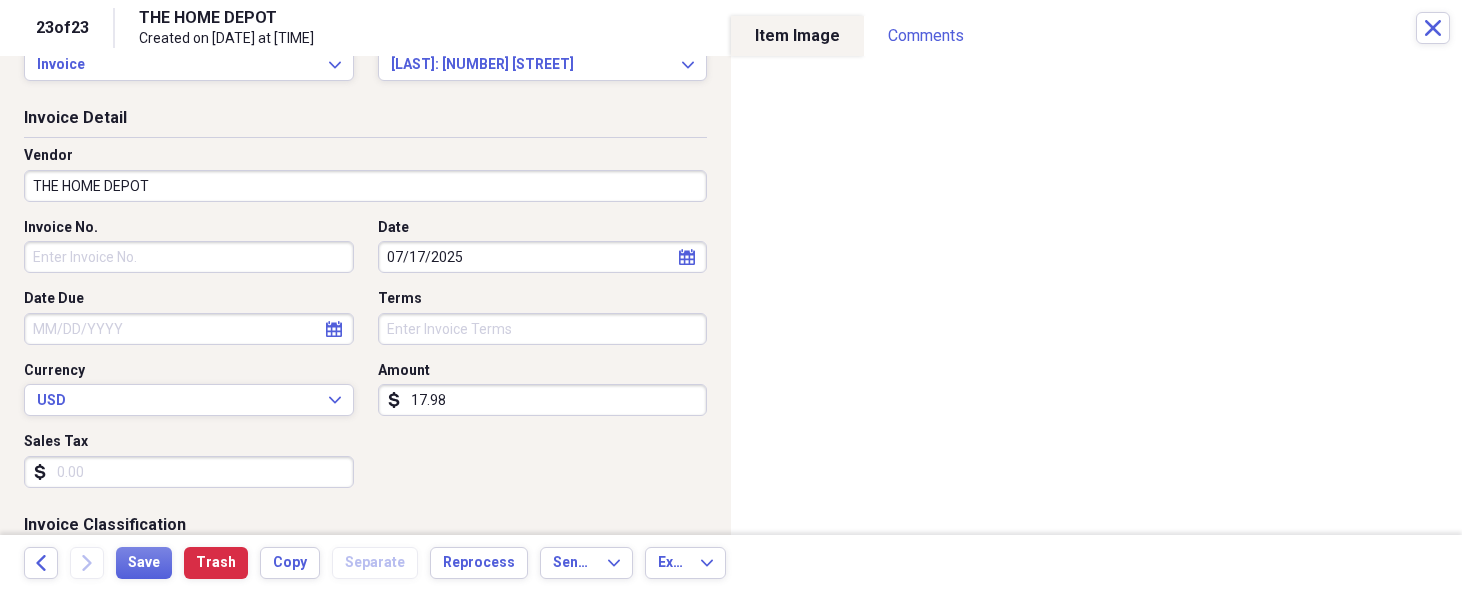 scroll, scrollTop: 0, scrollLeft: 0, axis: both 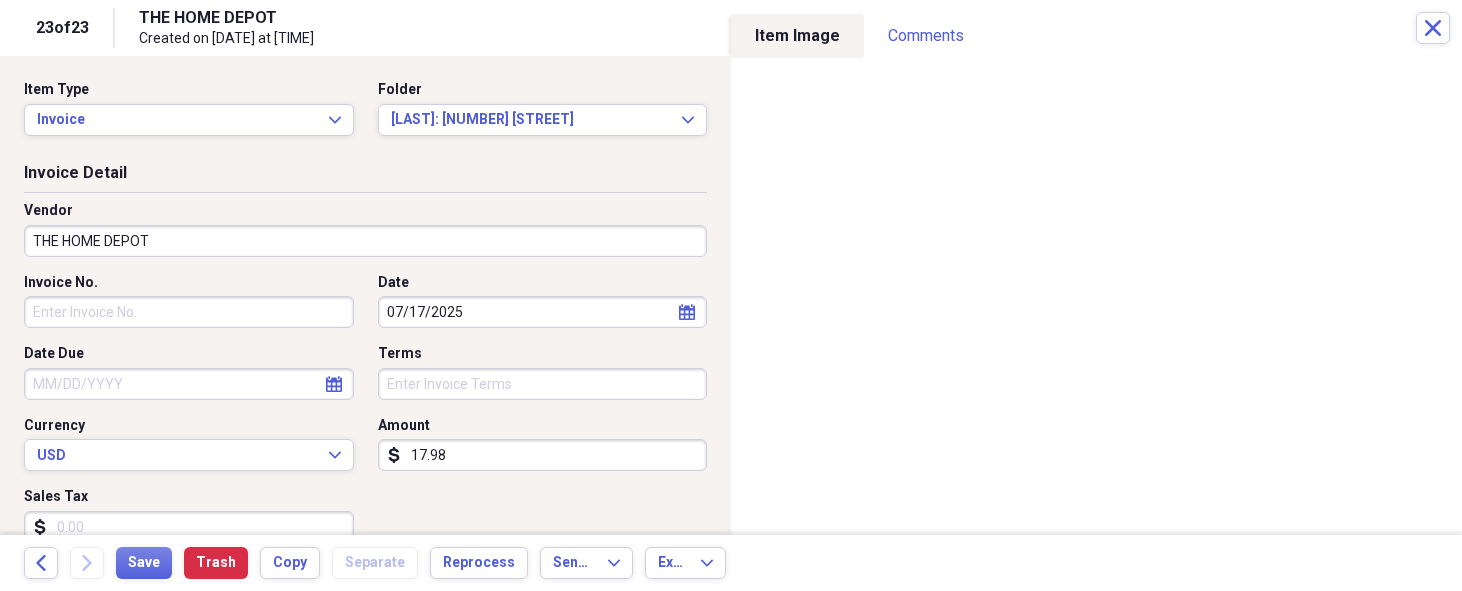 click on "17.98" at bounding box center (543, 455) 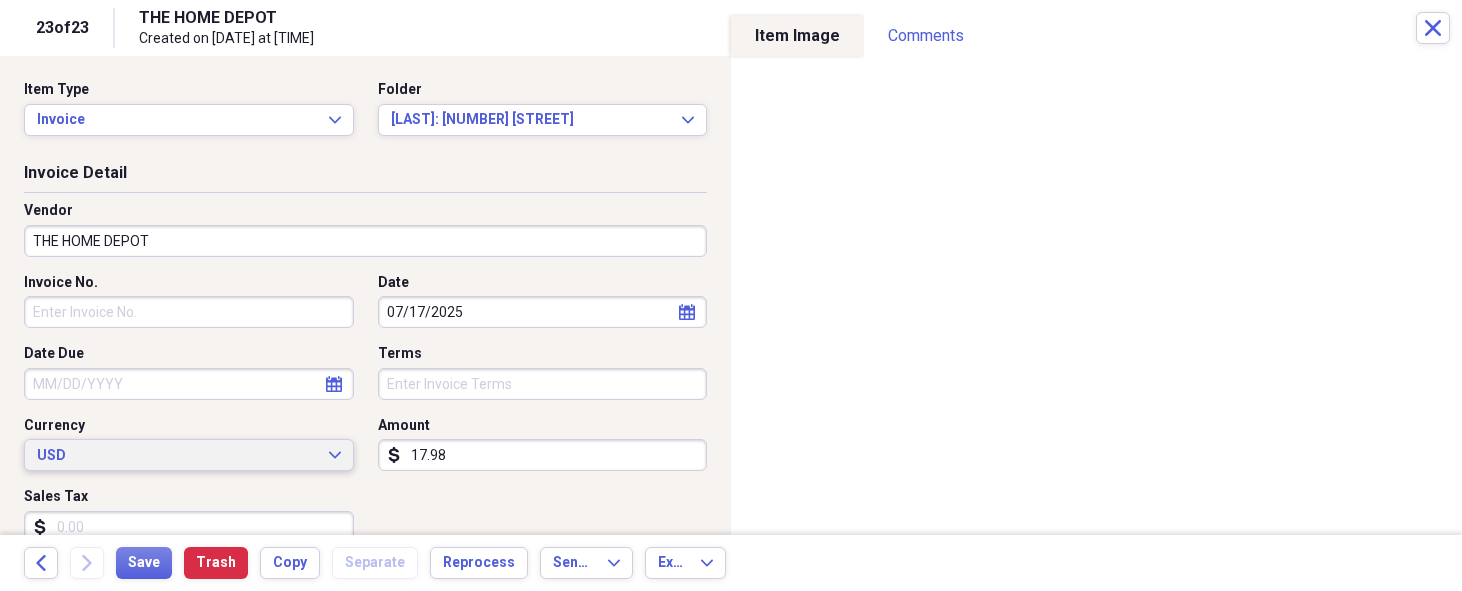 drag, startPoint x: 428, startPoint y: 446, endPoint x: 349, endPoint y: 446, distance: 79 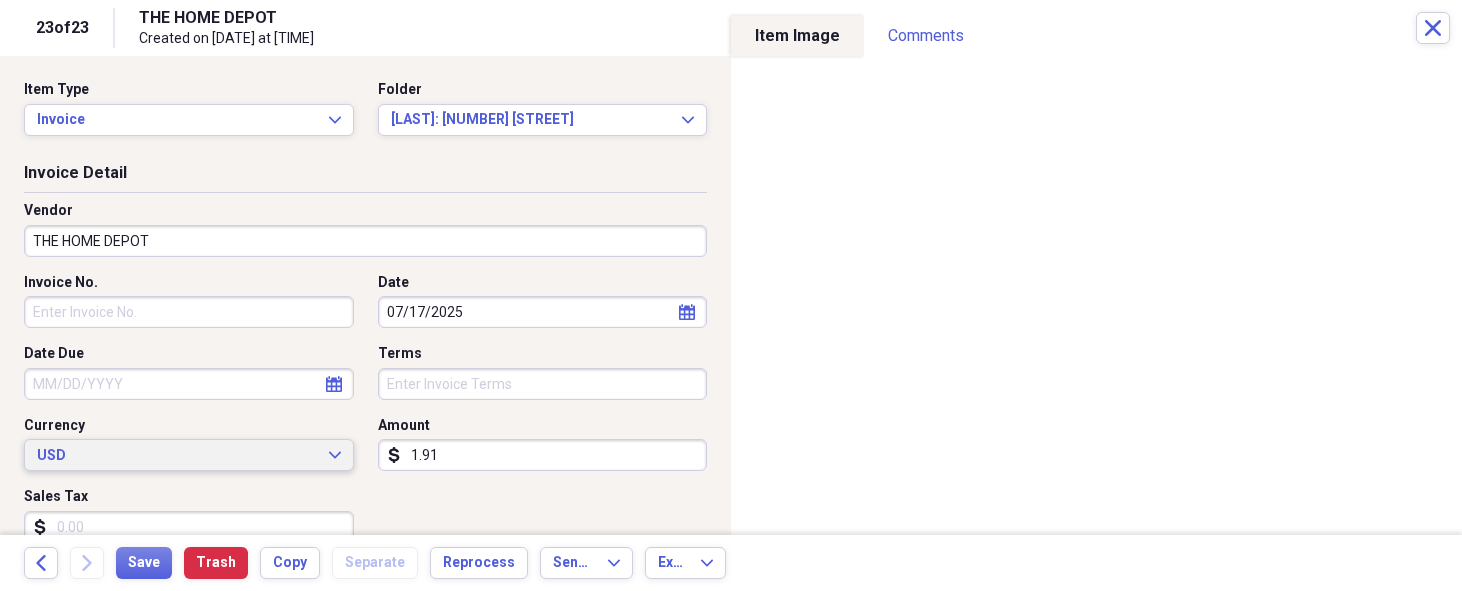type on "19.17" 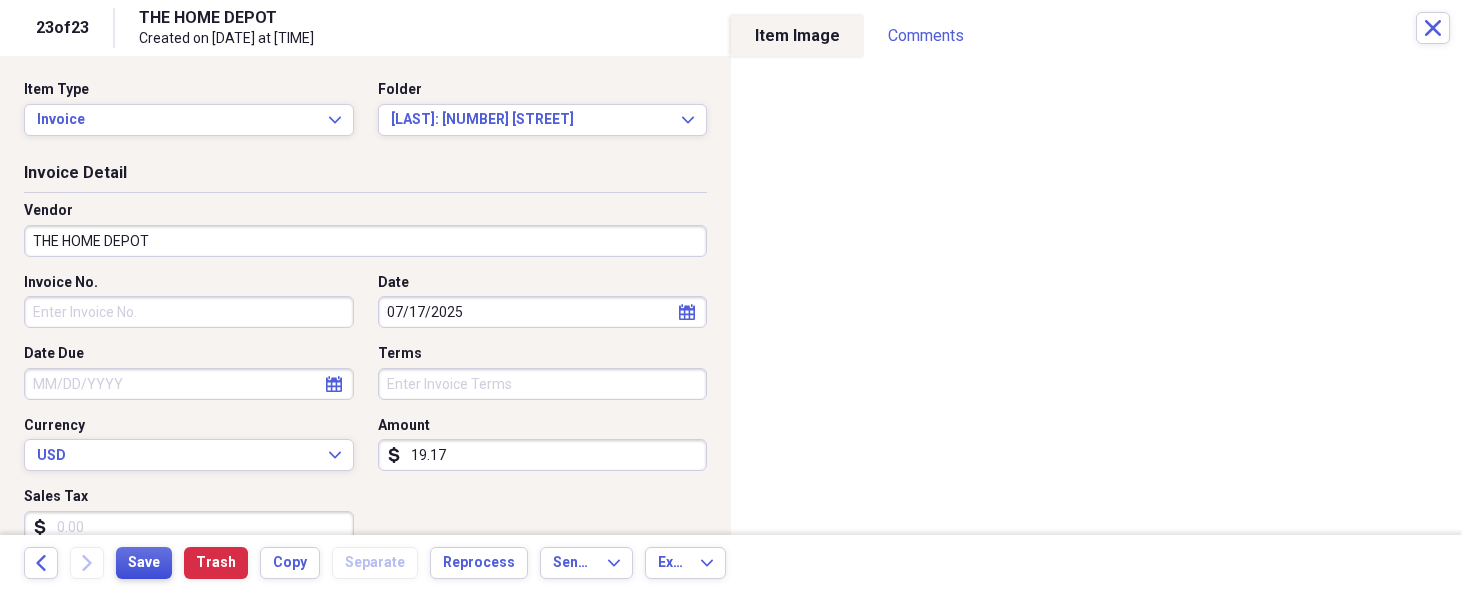 click on "Save" at bounding box center (144, 563) 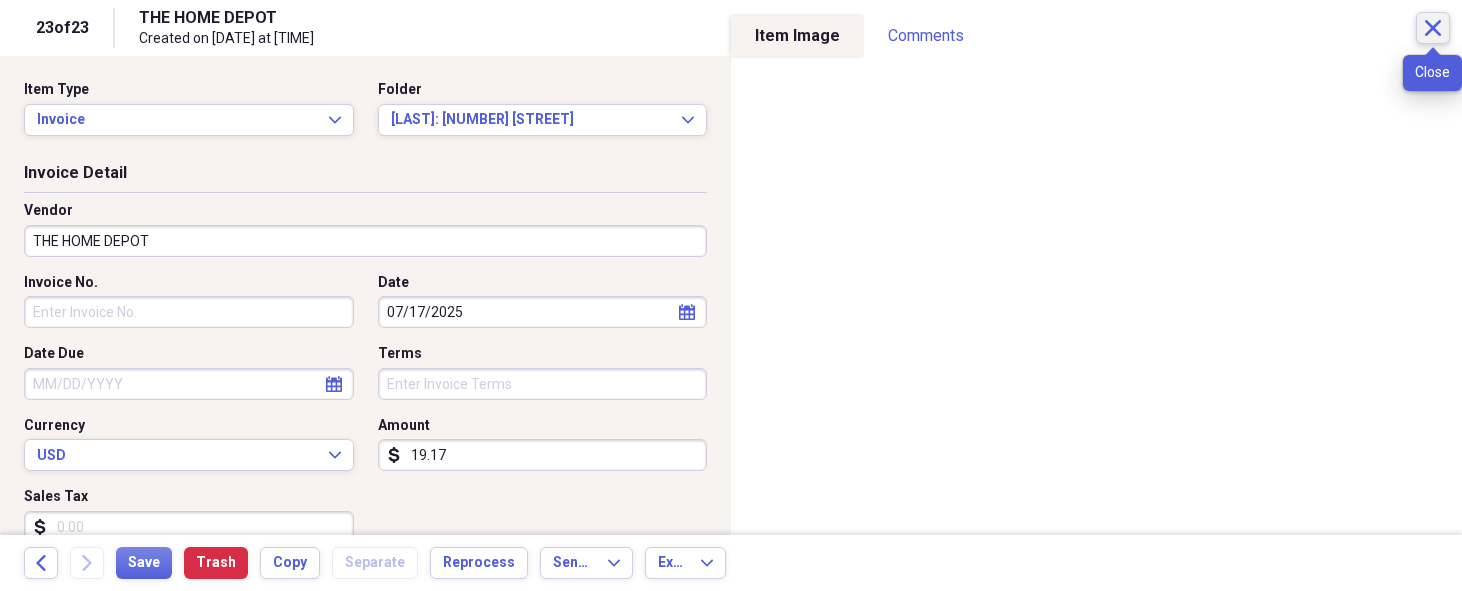 click on "Close" at bounding box center (1433, 28) 